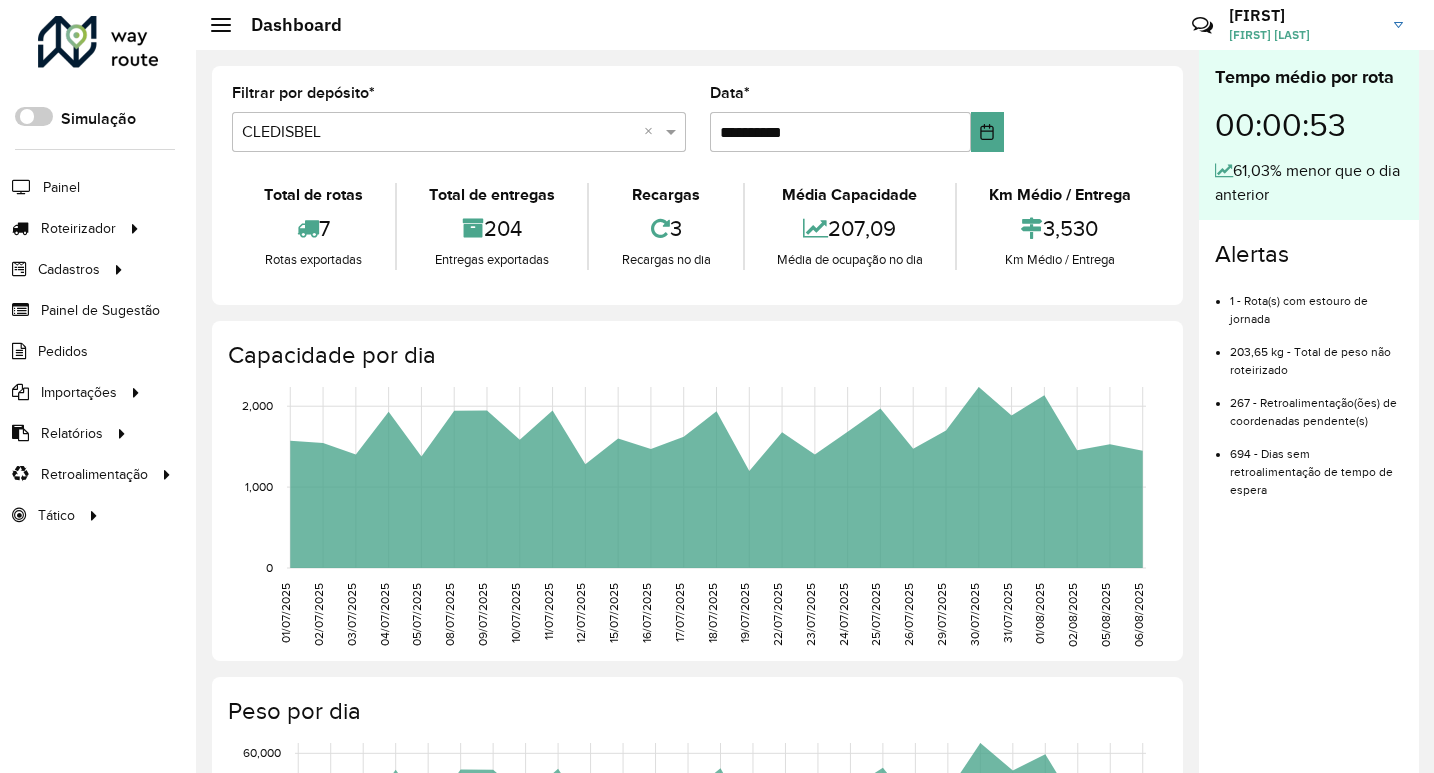 scroll, scrollTop: 0, scrollLeft: 0, axis: both 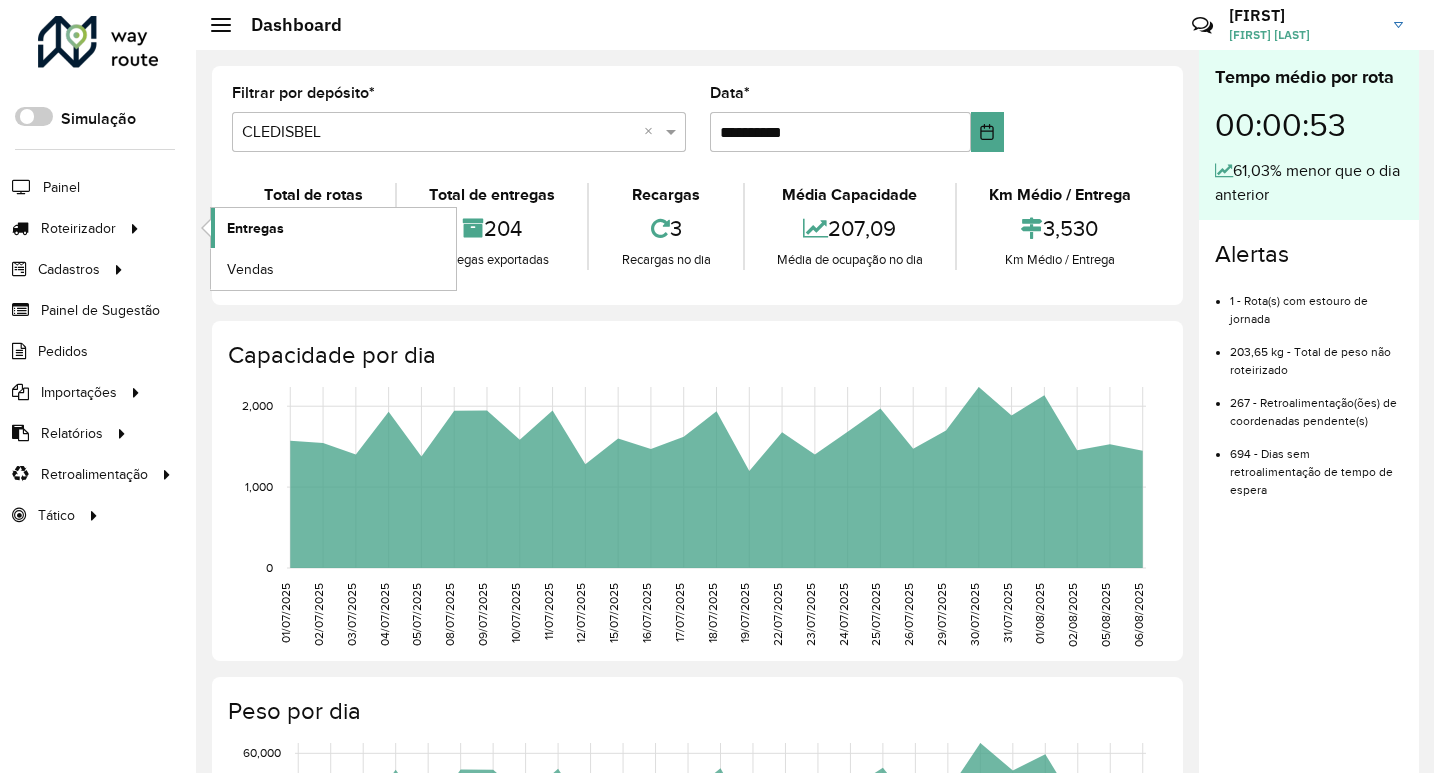 click on "Entregas" 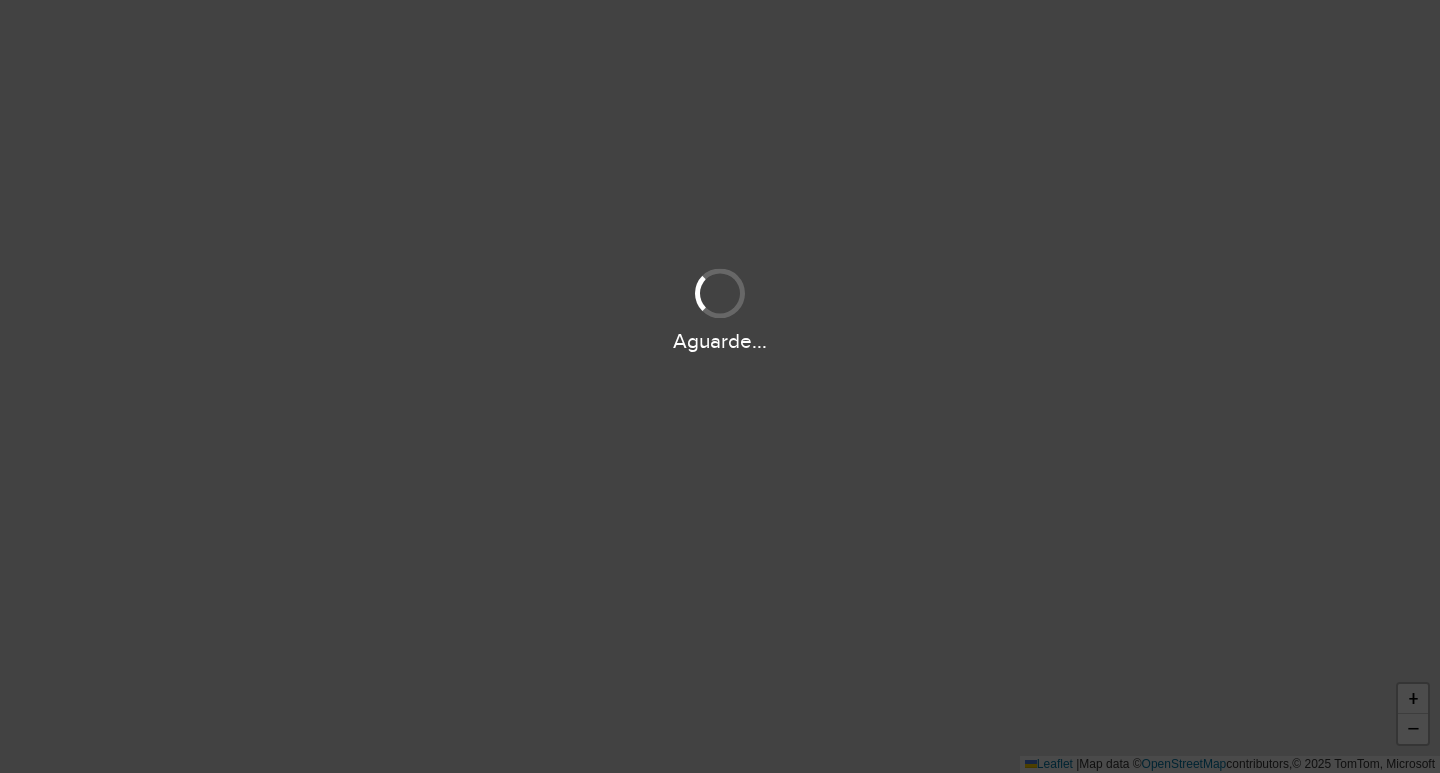 scroll, scrollTop: 0, scrollLeft: 0, axis: both 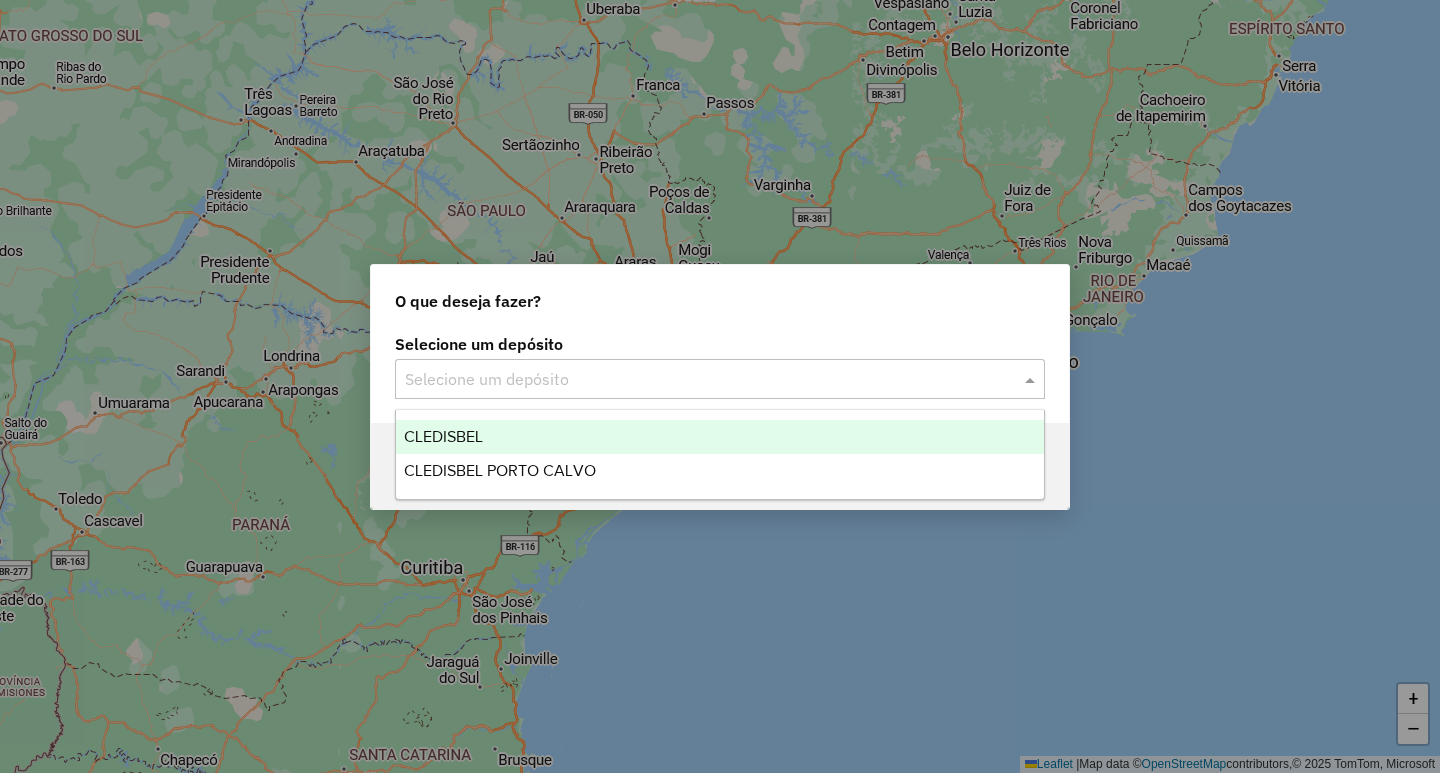 click on "Selecione um depósito" 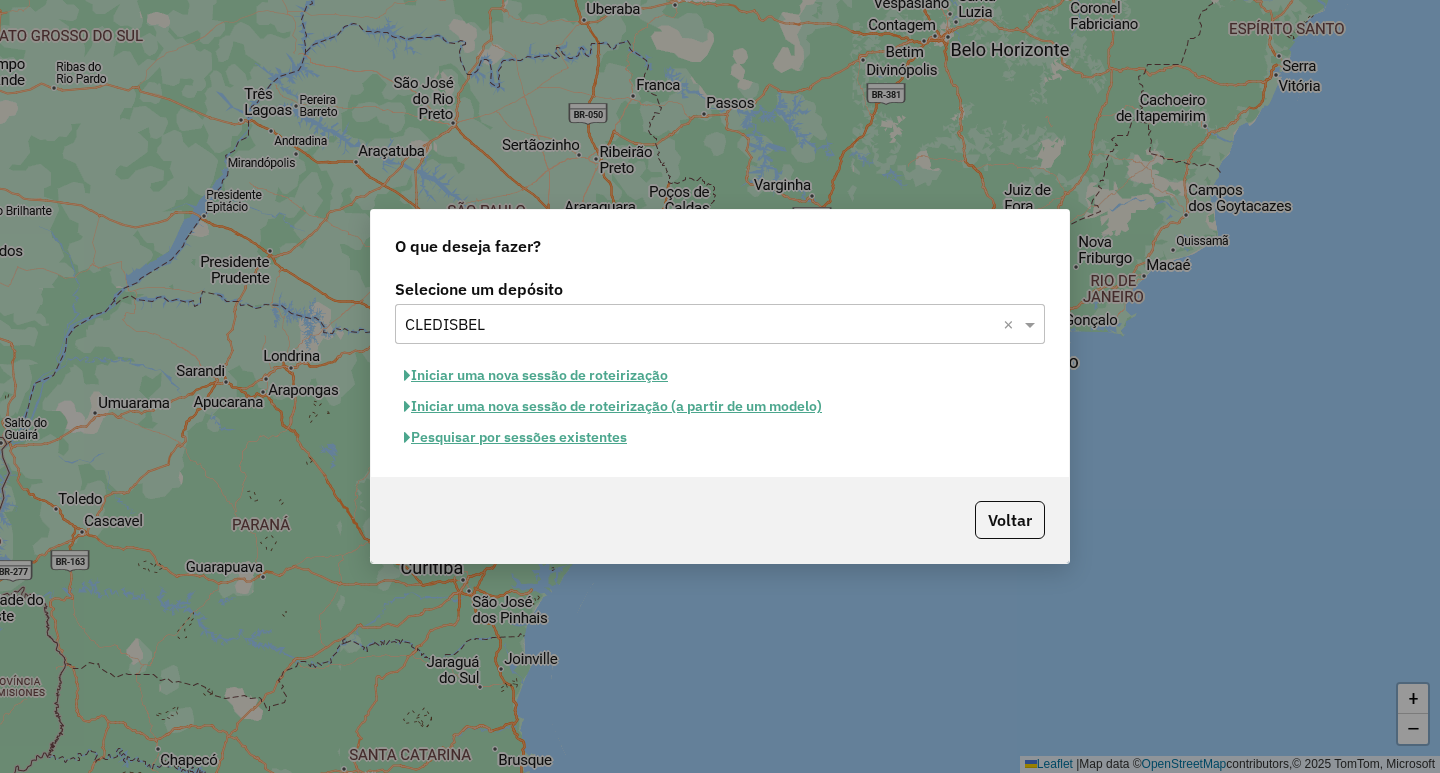 click on "Pesquisar por sessões existentes" 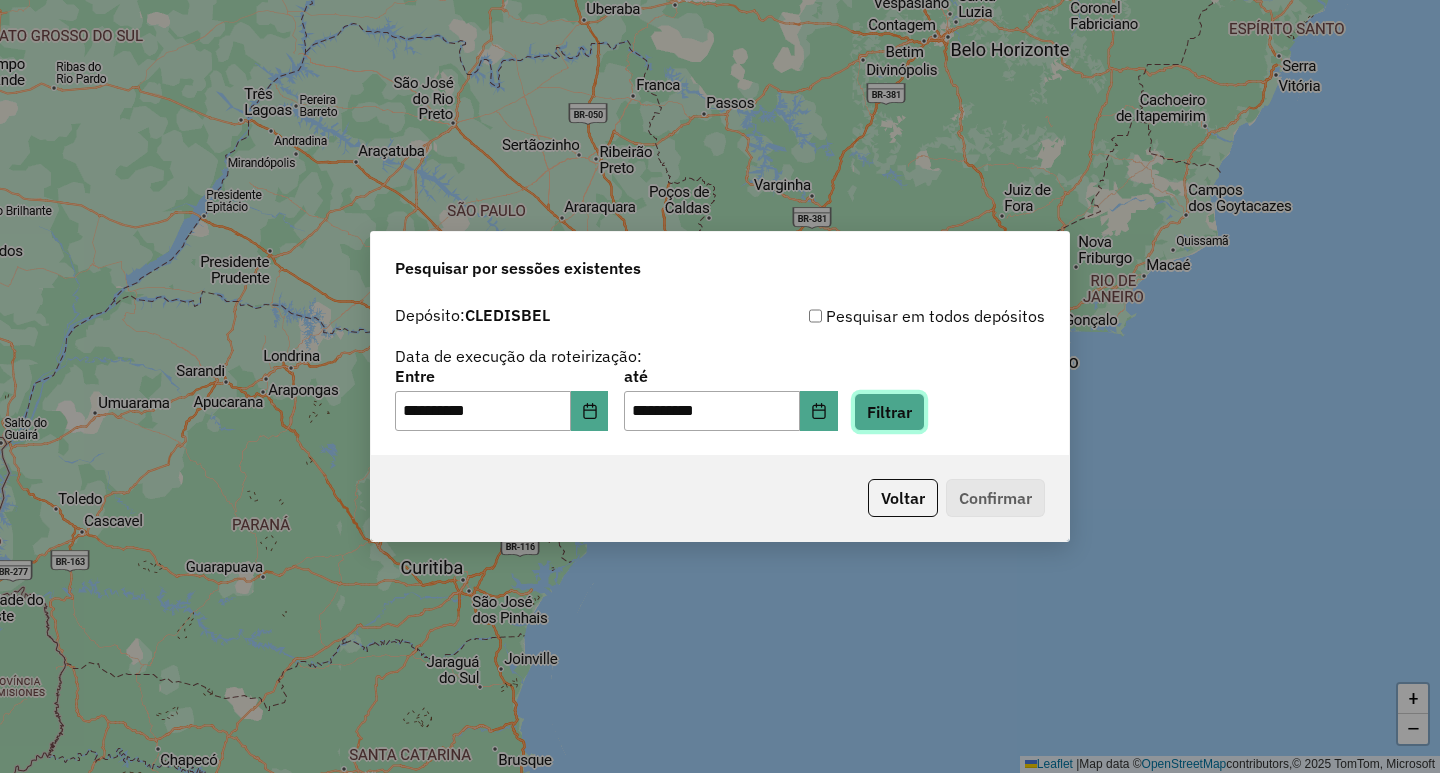 click on "Filtrar" 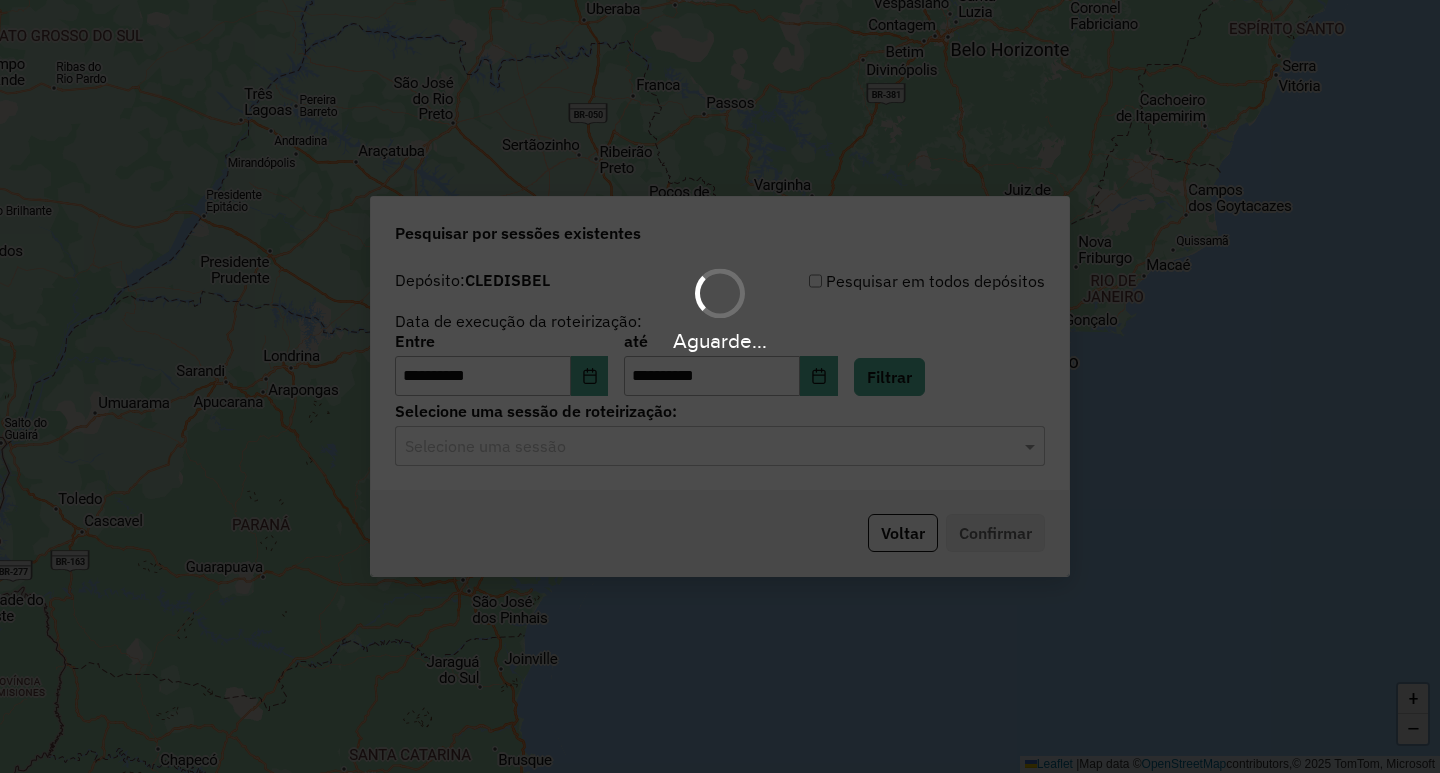 click 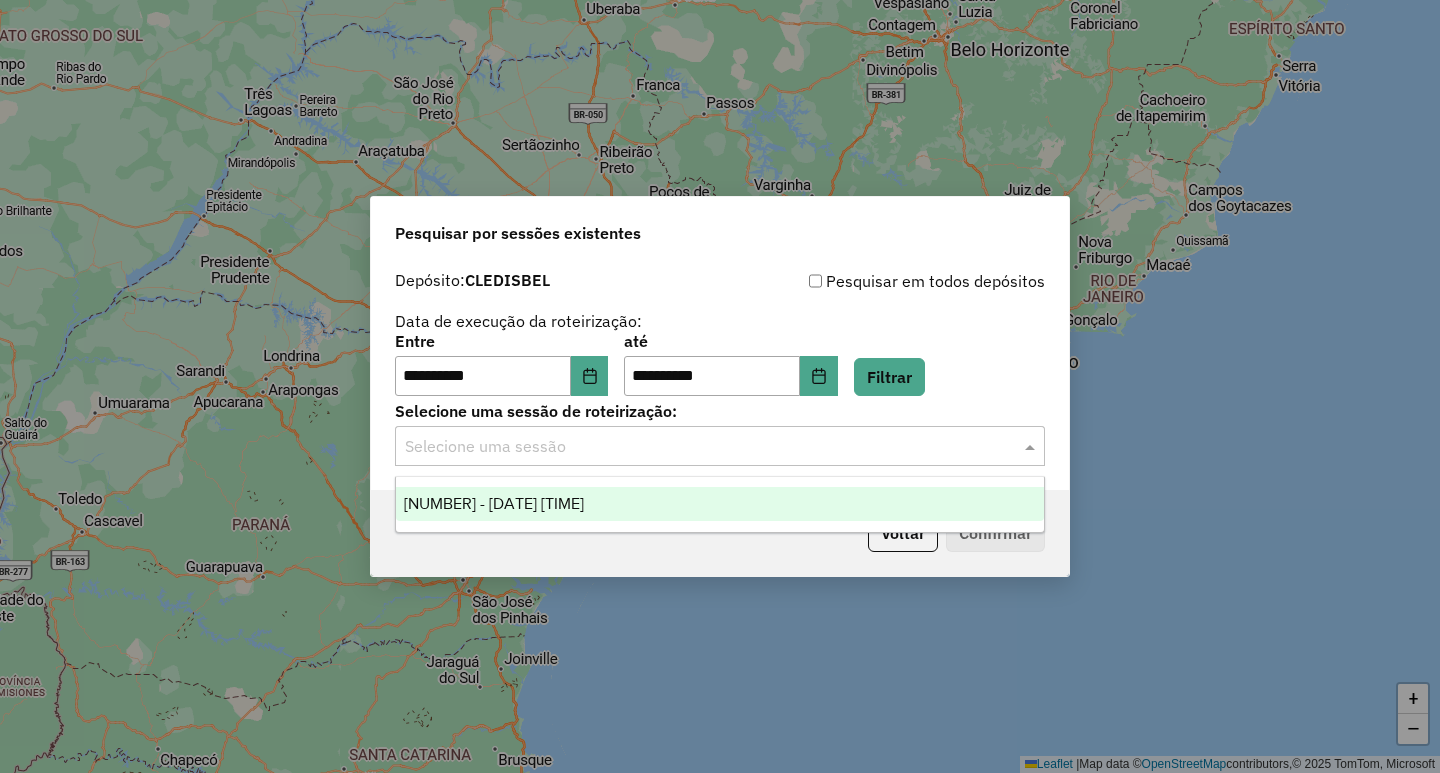 click on "975228 - 06/08/2025 17:19" at bounding box center (494, 503) 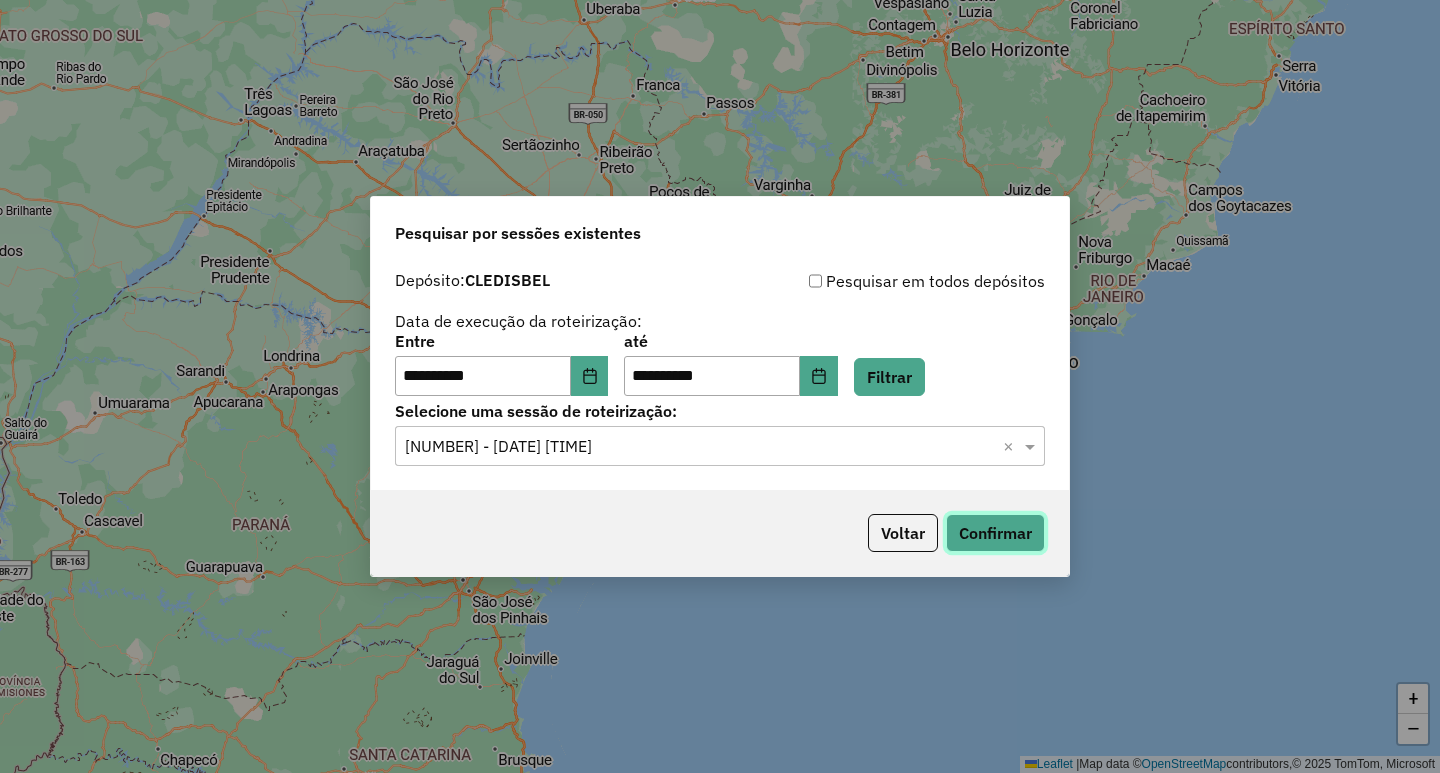 click on "Confirmar" 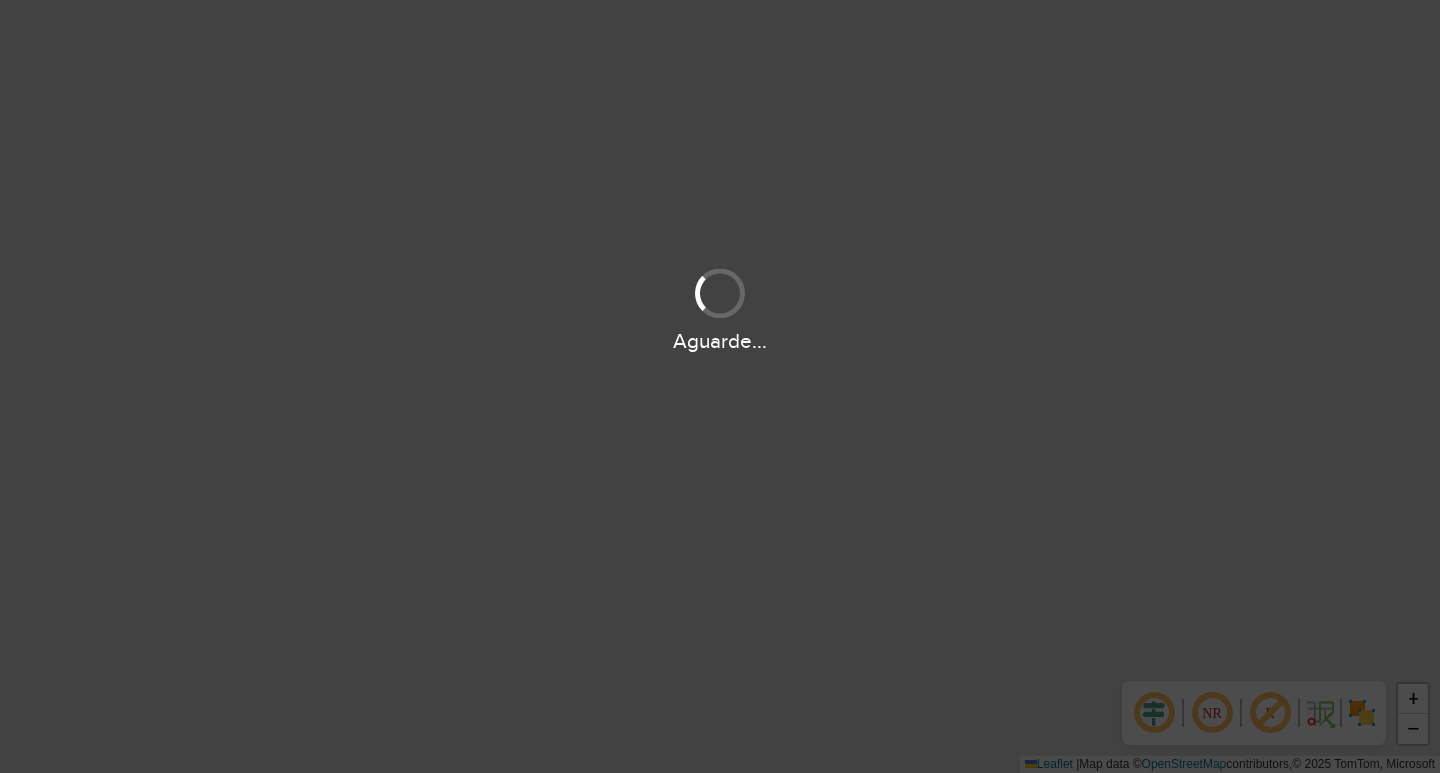 scroll, scrollTop: 0, scrollLeft: 0, axis: both 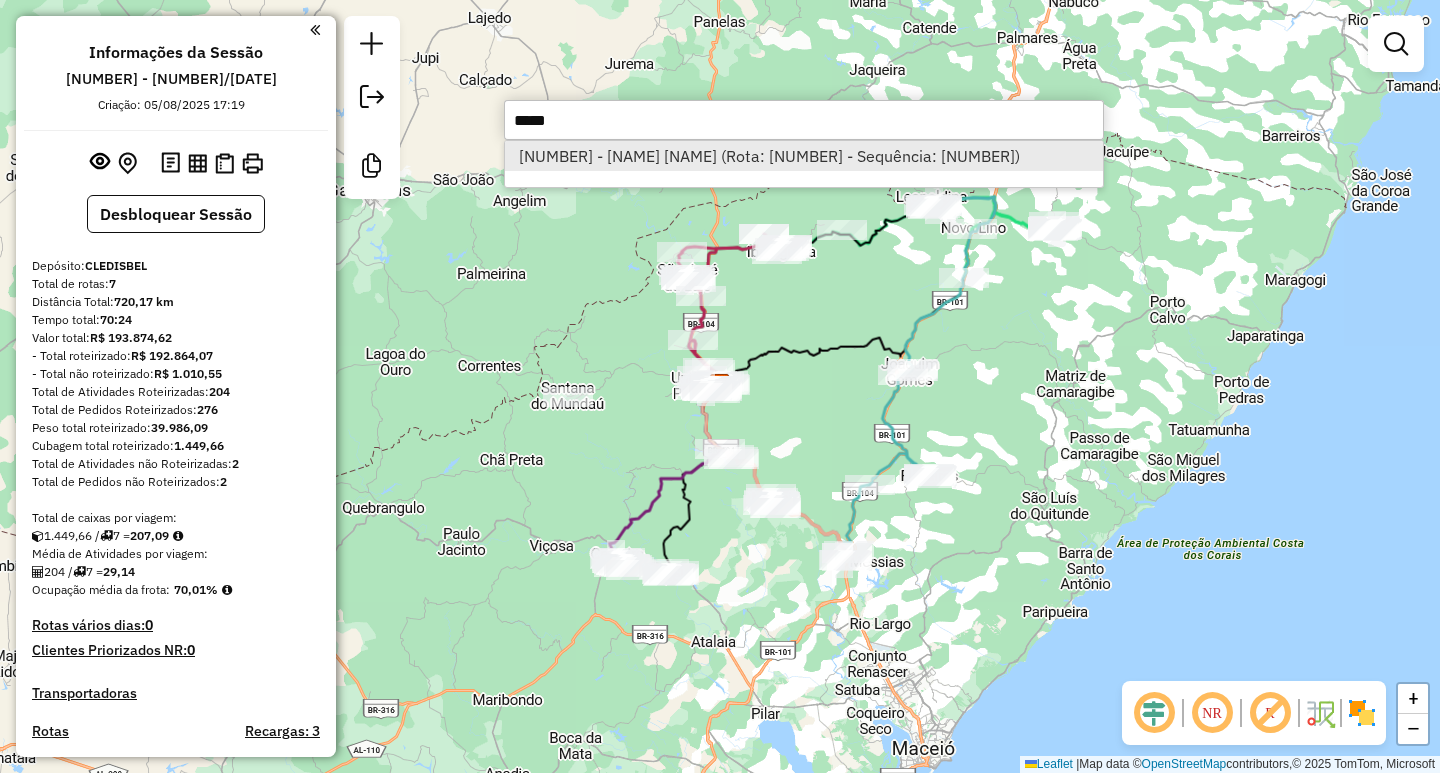 type on "*****" 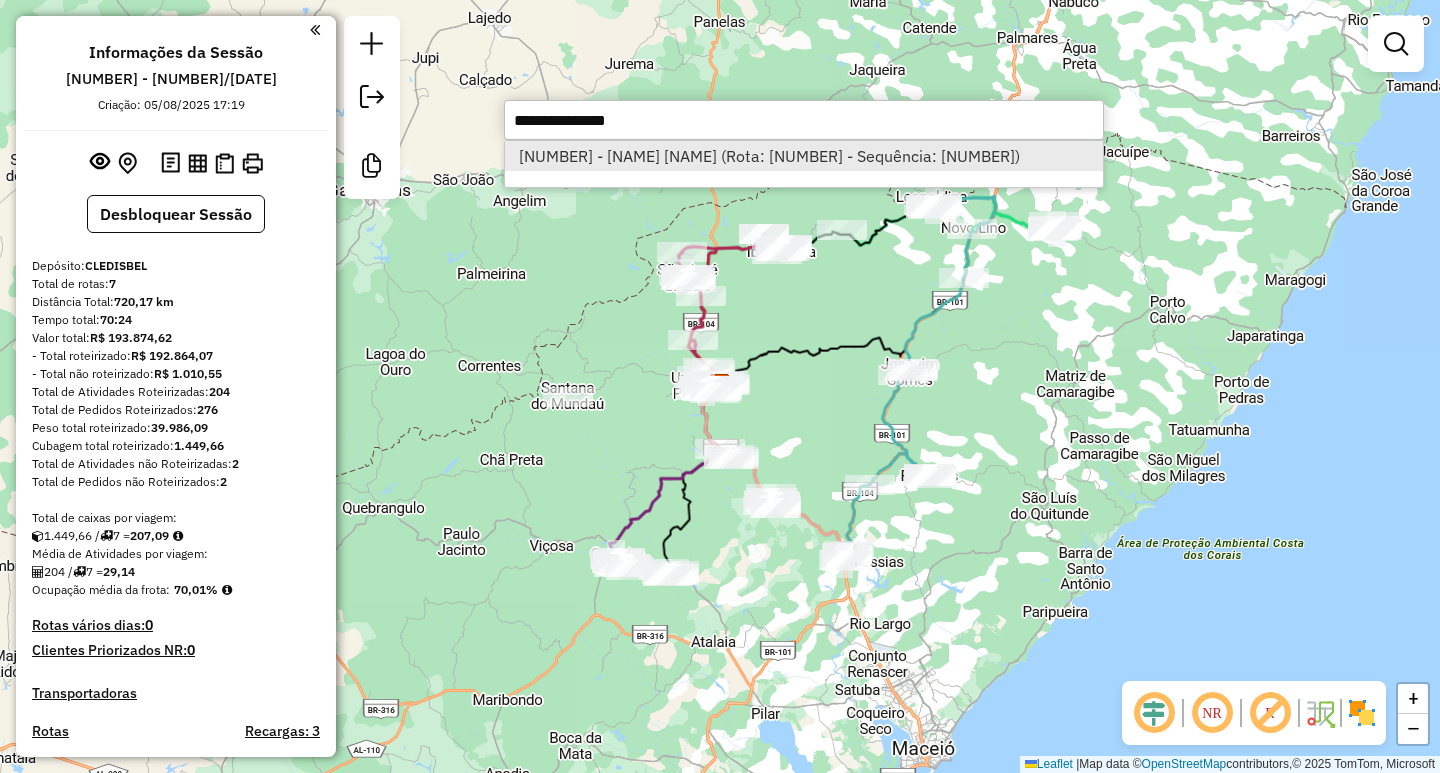 select on "**********" 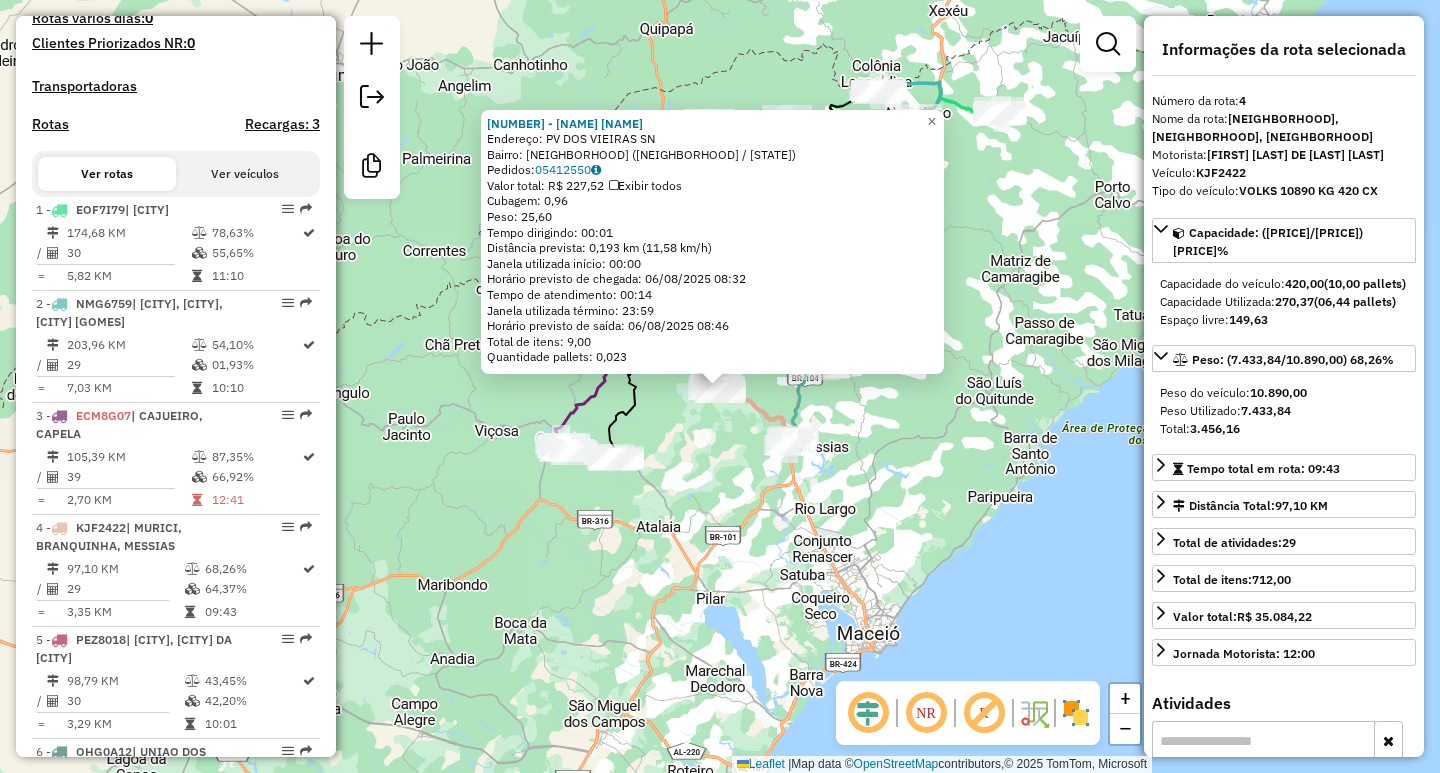 scroll, scrollTop: 1106, scrollLeft: 0, axis: vertical 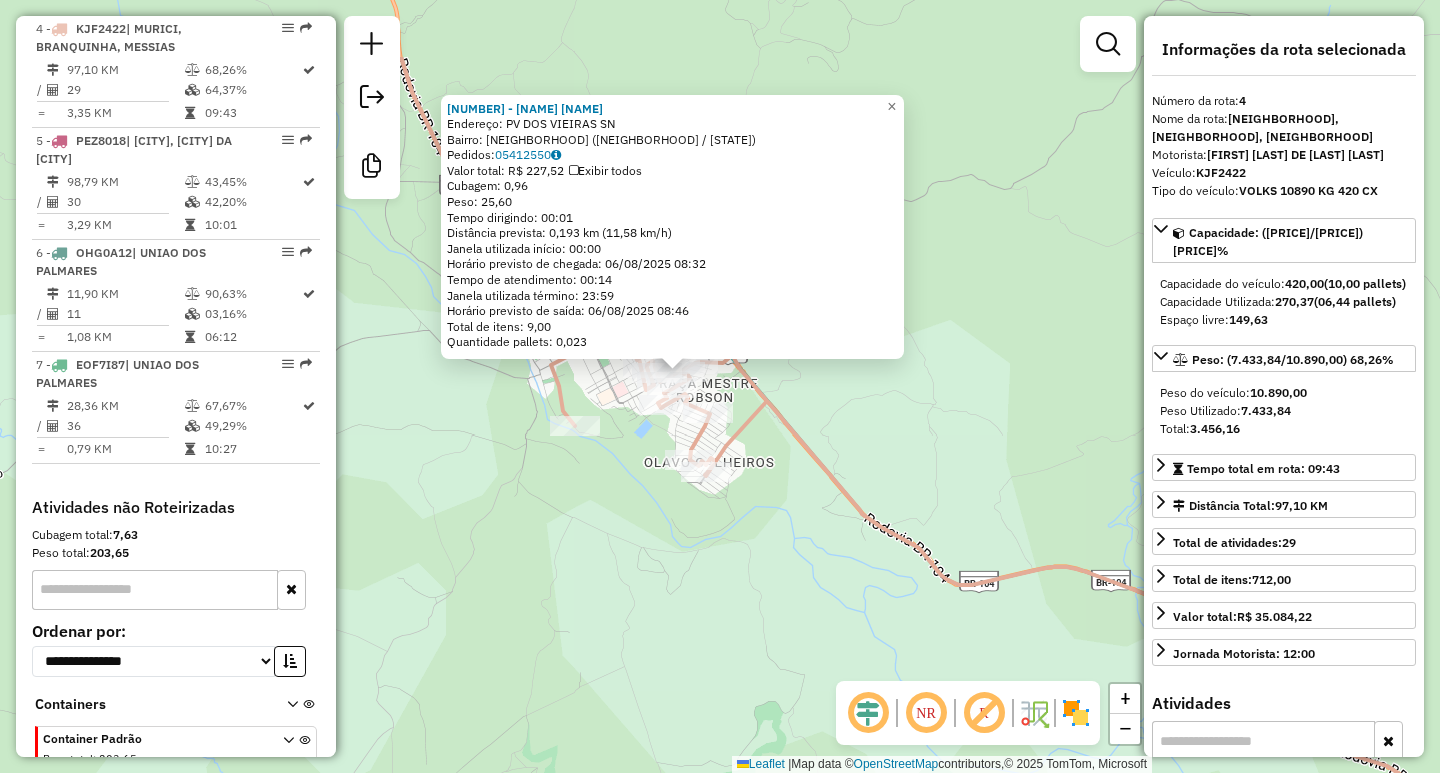 drag, startPoint x: 728, startPoint y: 514, endPoint x: 733, endPoint y: 659, distance: 145.08618 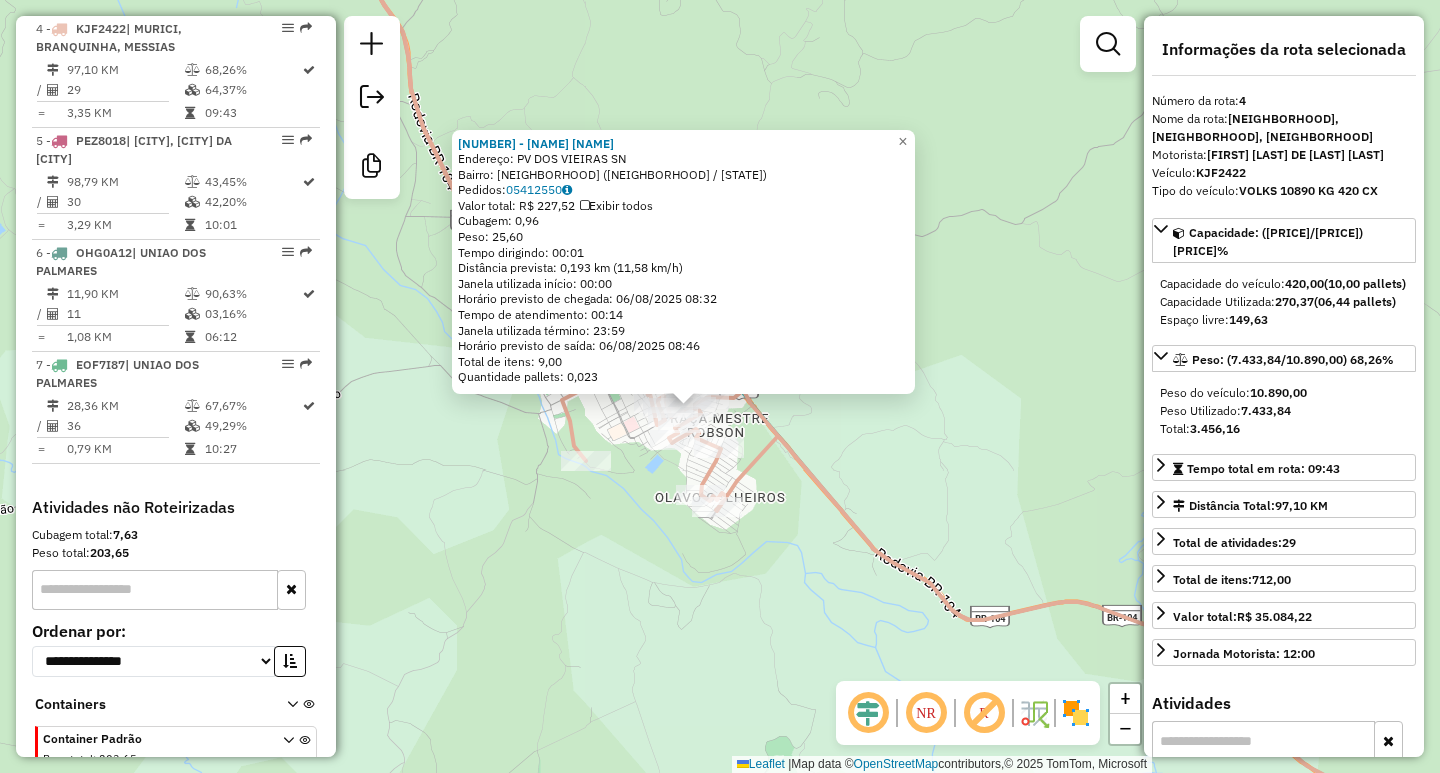 drag, startPoint x: 669, startPoint y: 538, endPoint x: 687, endPoint y: 607, distance: 71.30919 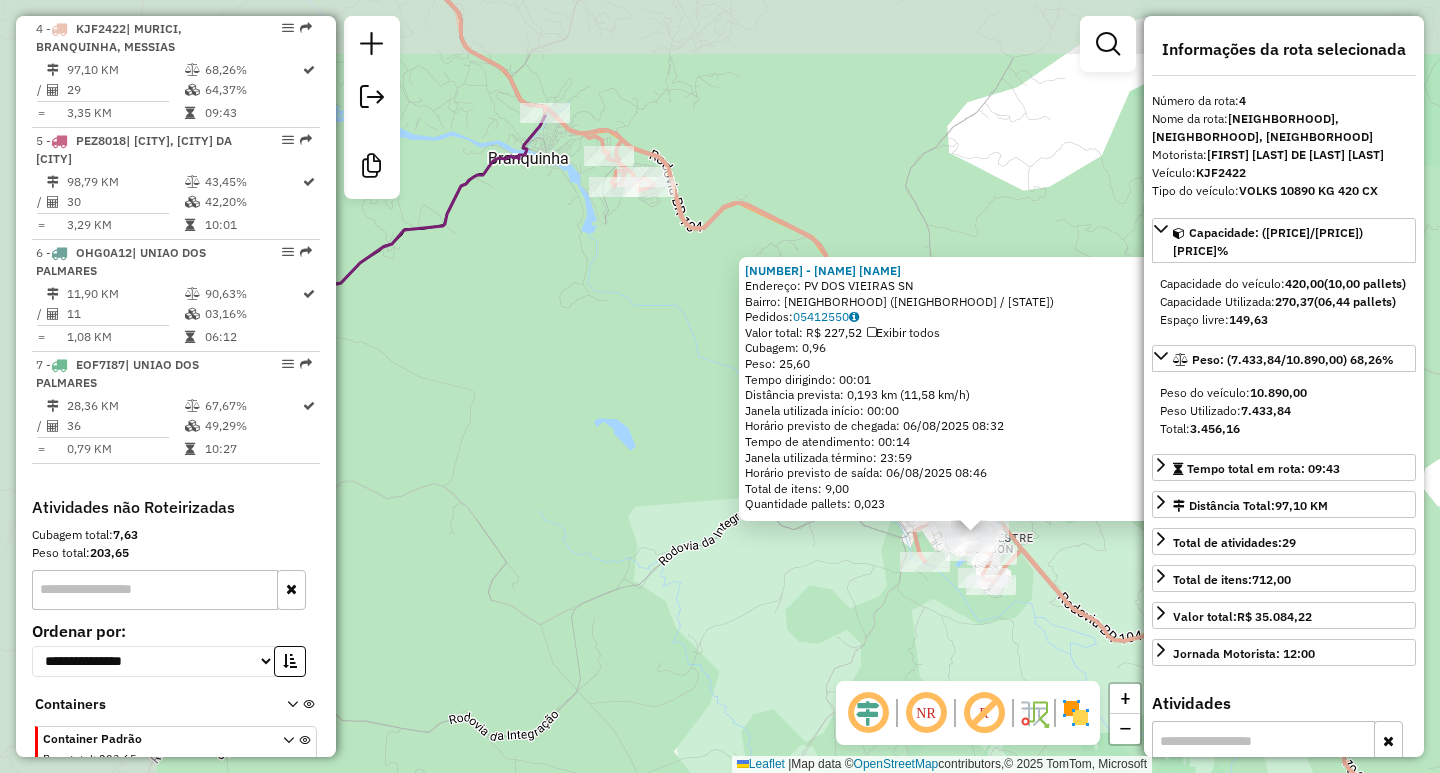 drag, startPoint x: 719, startPoint y: 557, endPoint x: 1126, endPoint y: 616, distance: 411.25418 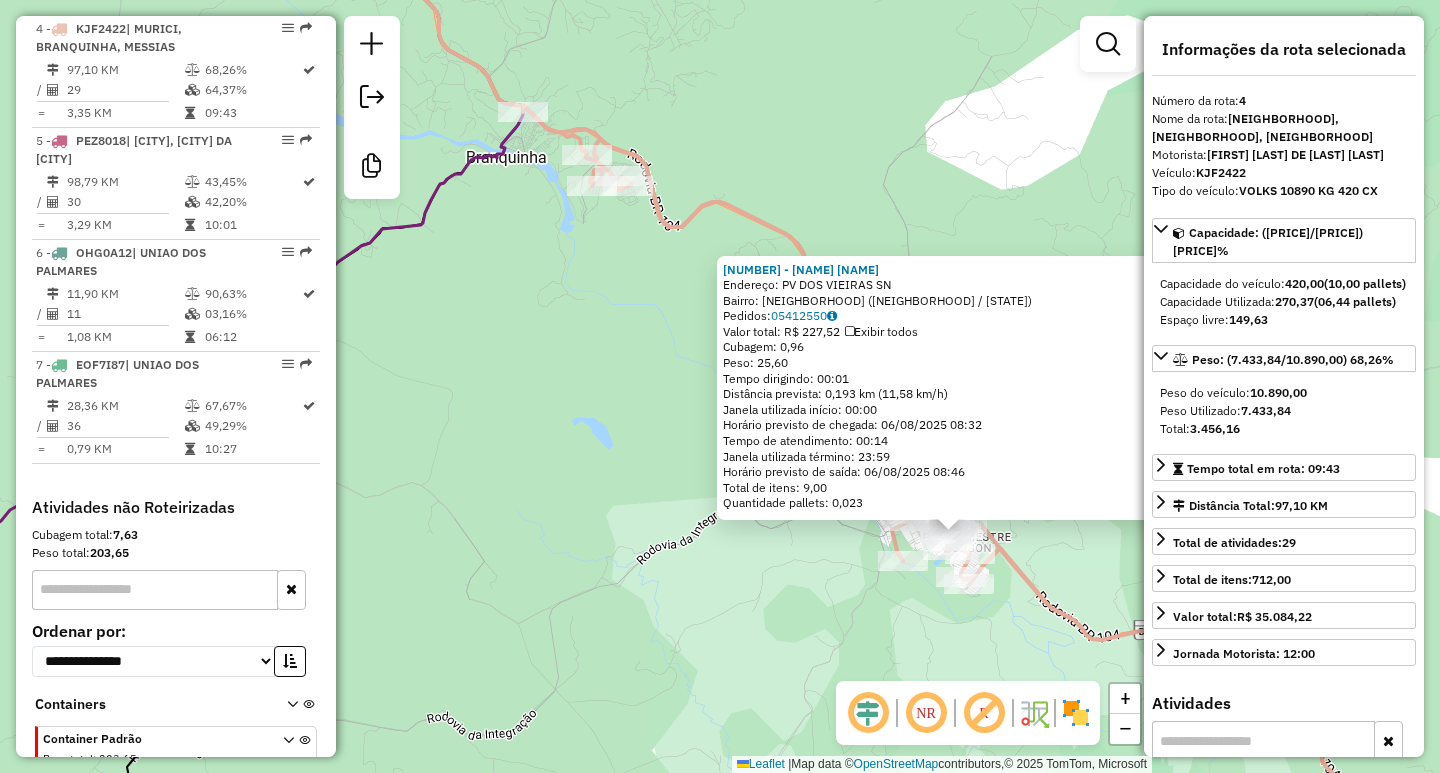 drag, startPoint x: 785, startPoint y: 599, endPoint x: 686, endPoint y: 593, distance: 99.18165 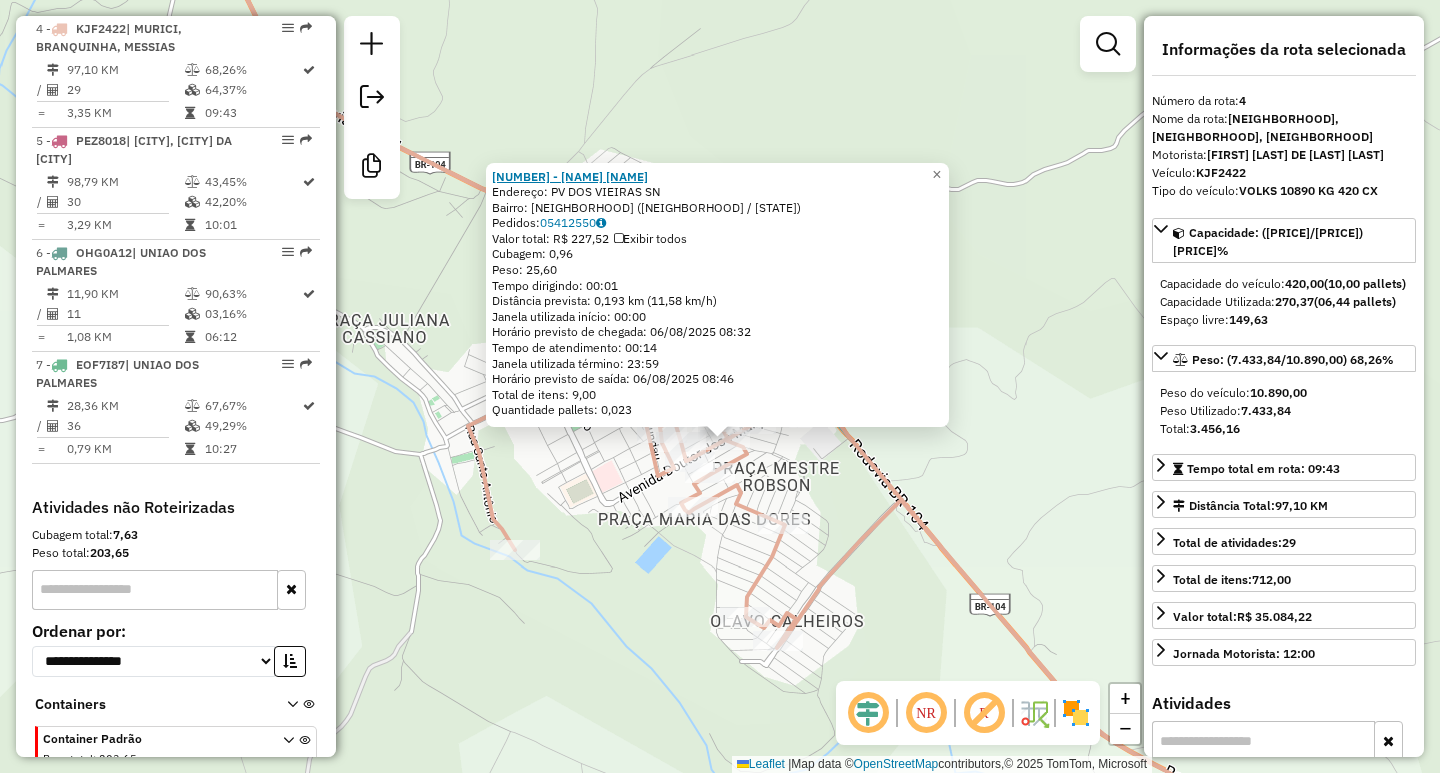 click on "[NUMBER] - [NAME] [NAME]" 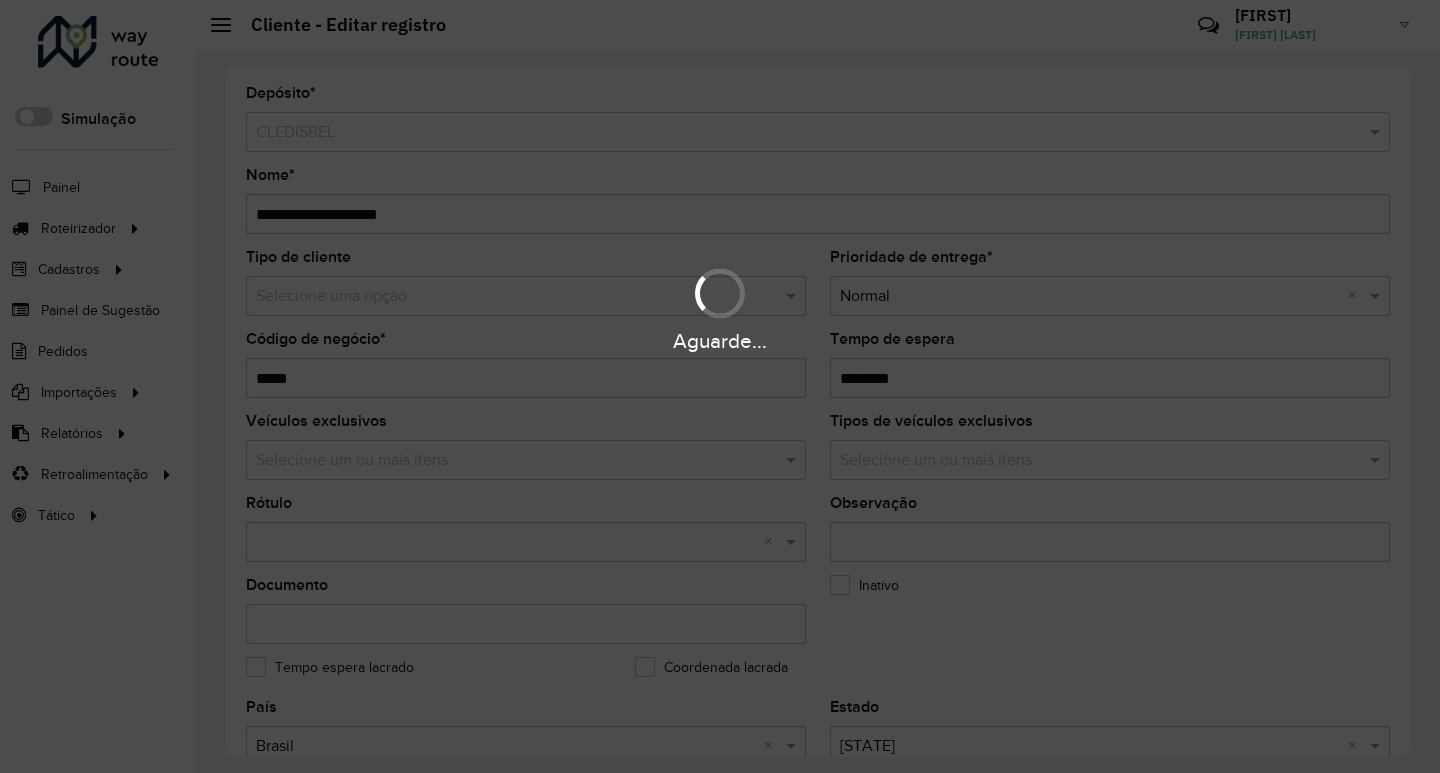 scroll, scrollTop: 0, scrollLeft: 0, axis: both 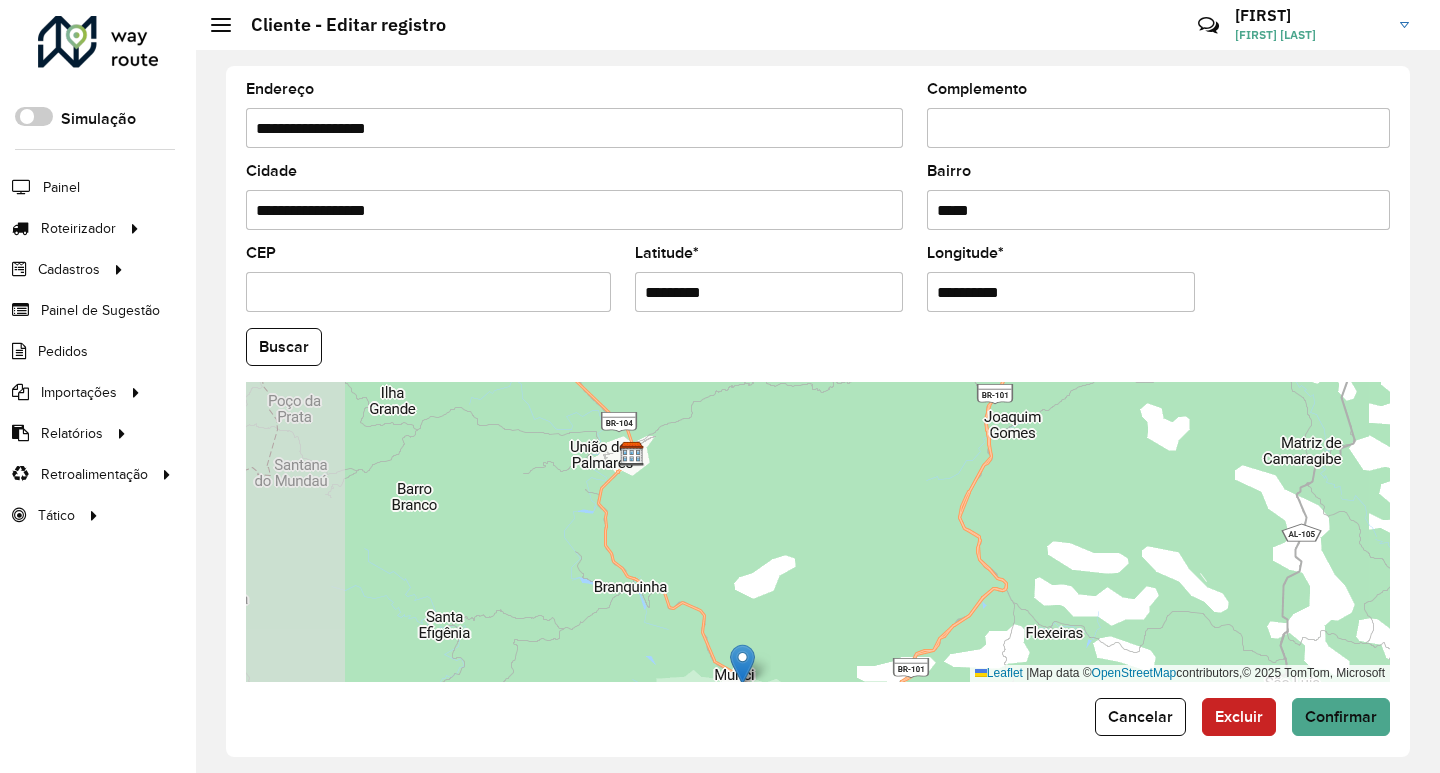 drag, startPoint x: 693, startPoint y: 538, endPoint x: 795, endPoint y: 618, distance: 129.63025 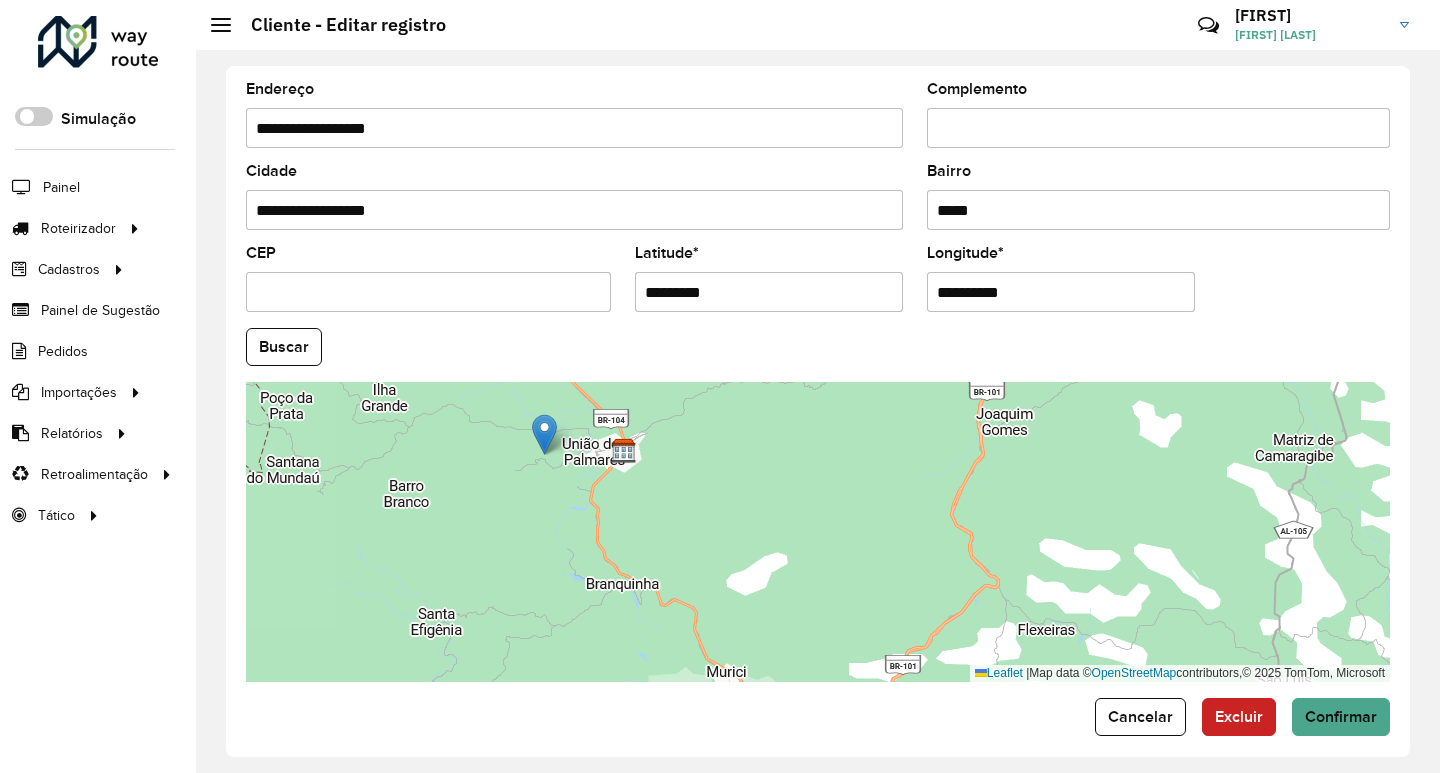 drag, startPoint x: 741, startPoint y: 672, endPoint x: 551, endPoint y: 445, distance: 296.02197 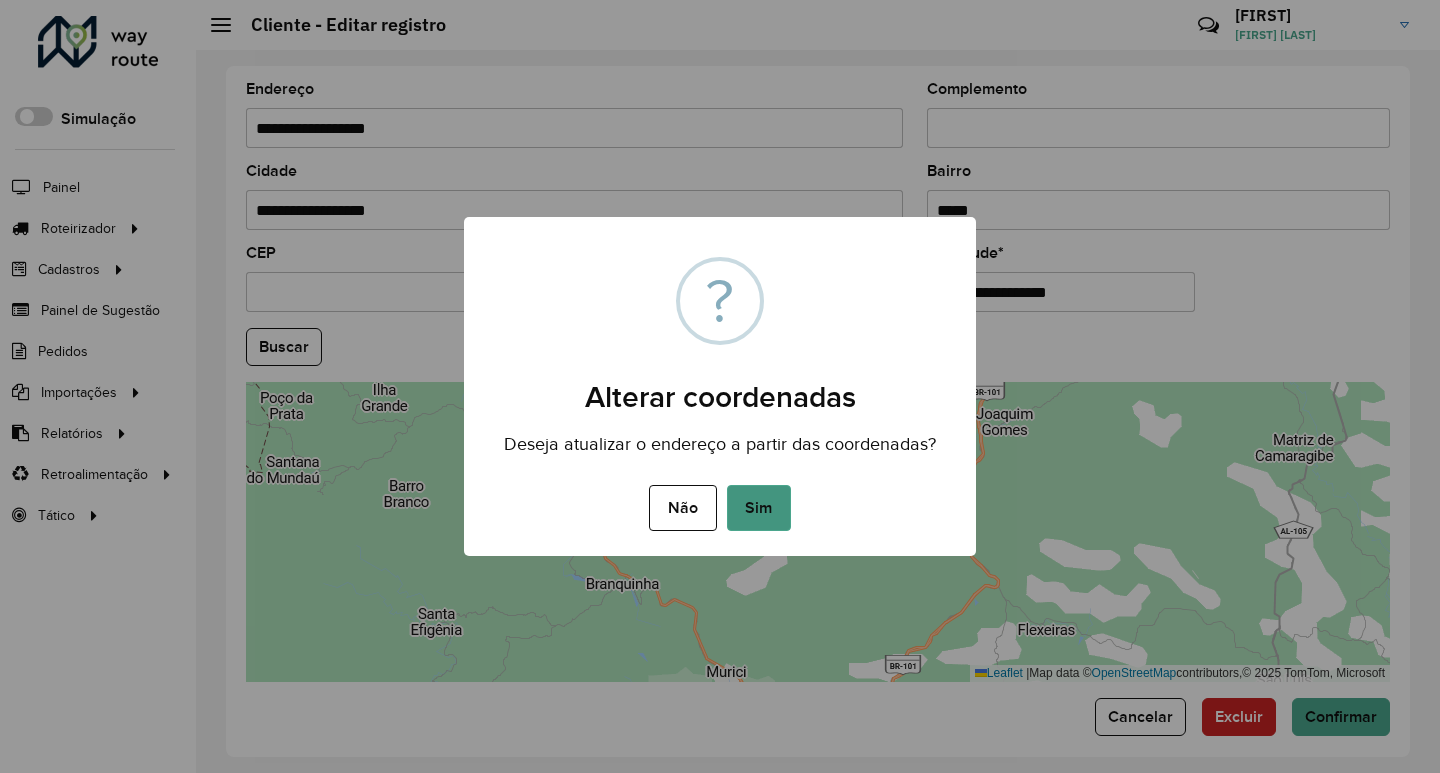 click on "Sim" at bounding box center (759, 508) 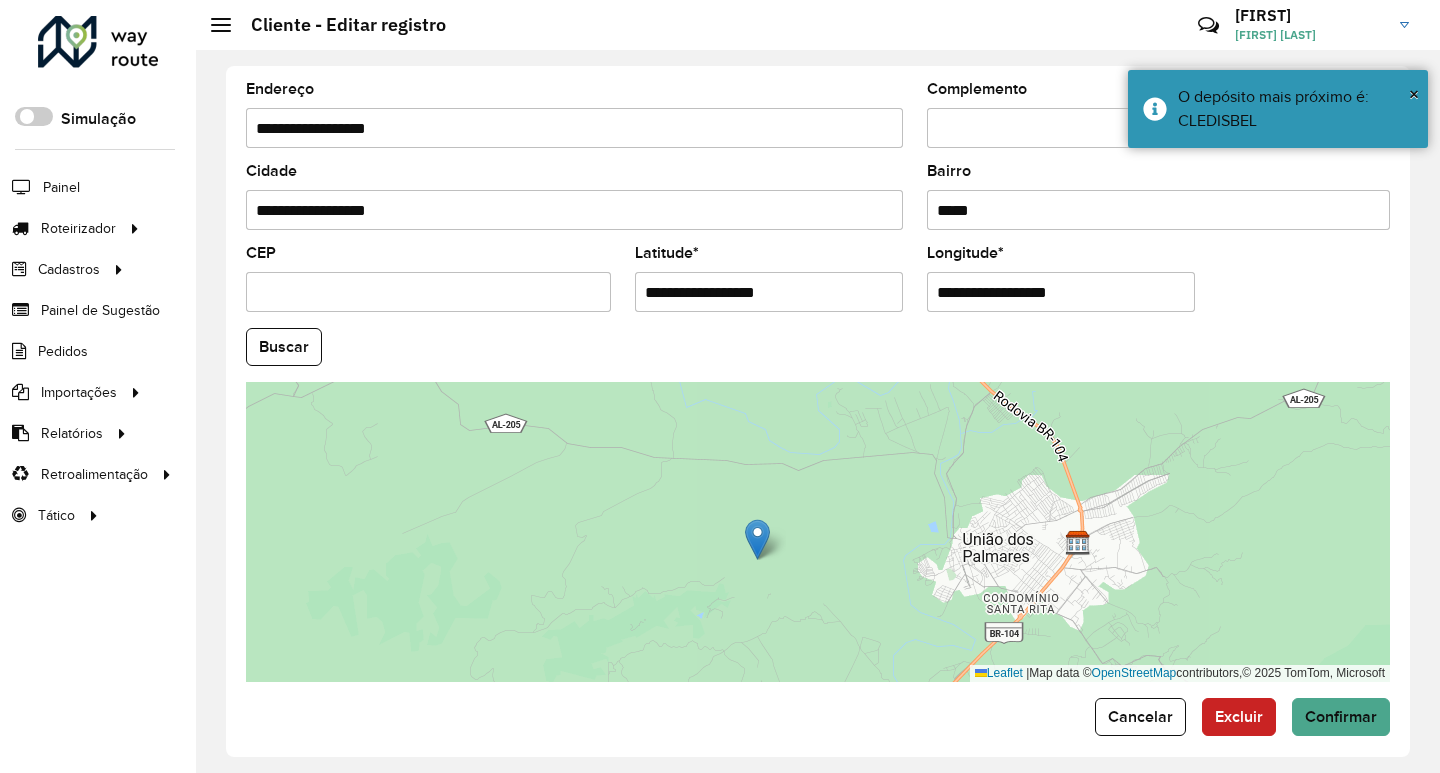 drag, startPoint x: 873, startPoint y: 493, endPoint x: 854, endPoint y: 533, distance: 44.28318 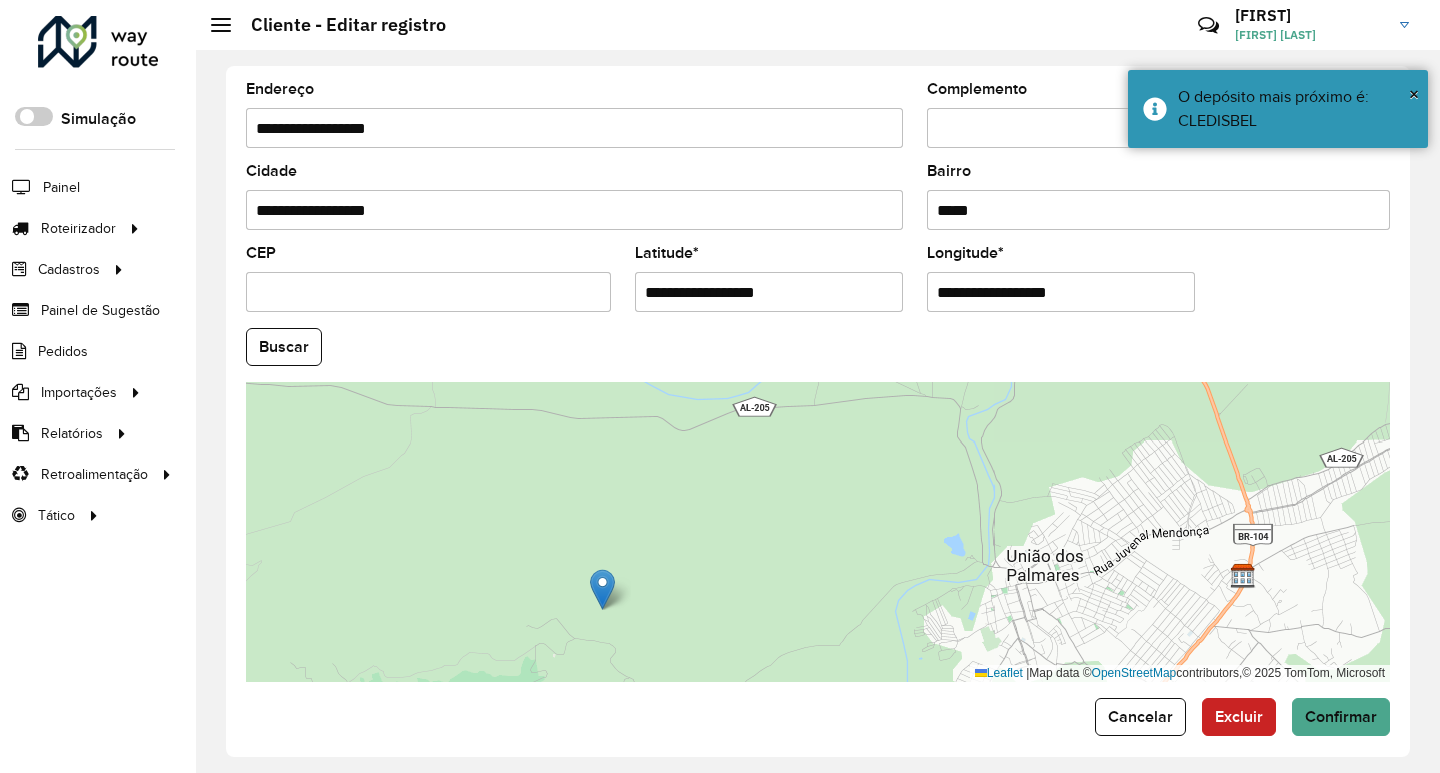 drag, startPoint x: 913, startPoint y: 538, endPoint x: 780, endPoint y: 624, distance: 158.38245 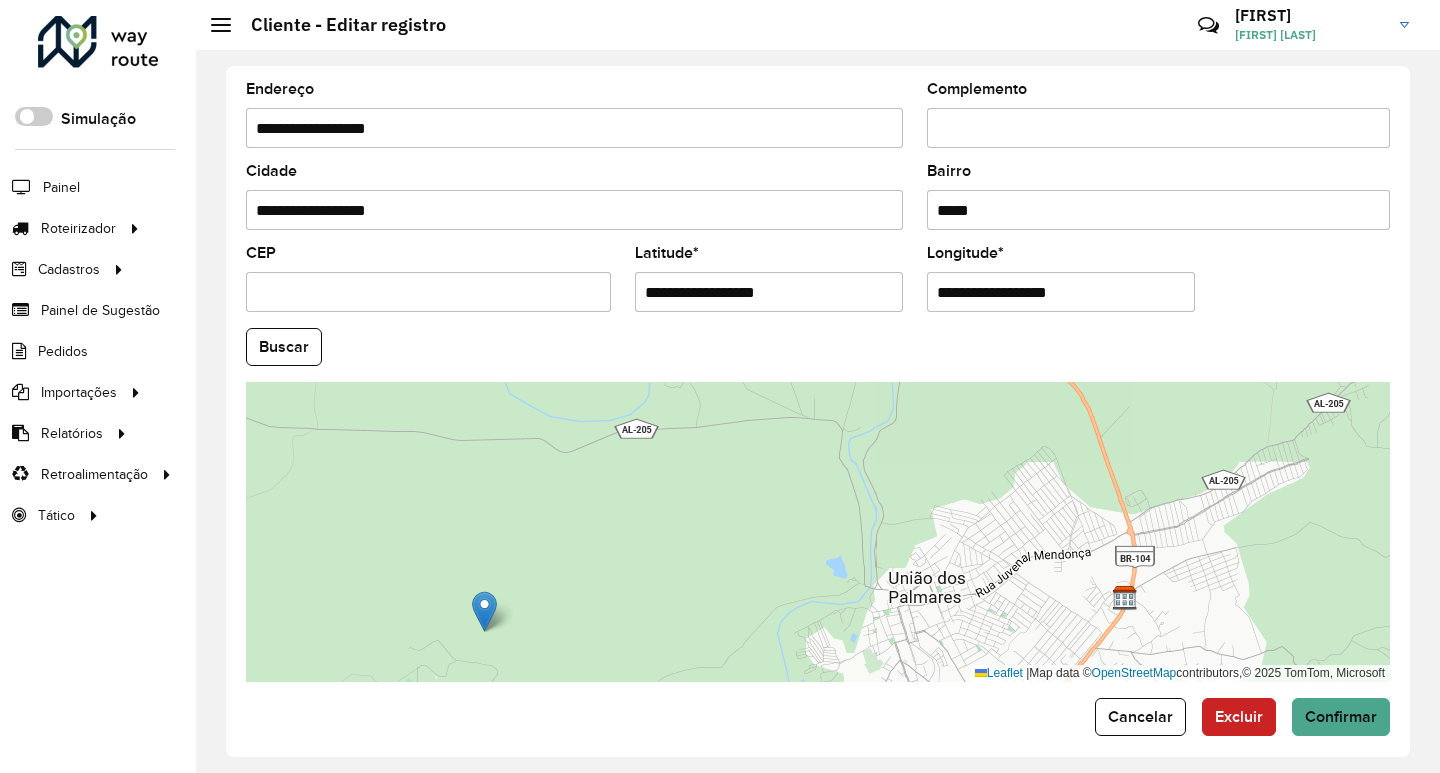 drag, startPoint x: 807, startPoint y: 572, endPoint x: 825, endPoint y: 484, distance: 89.822044 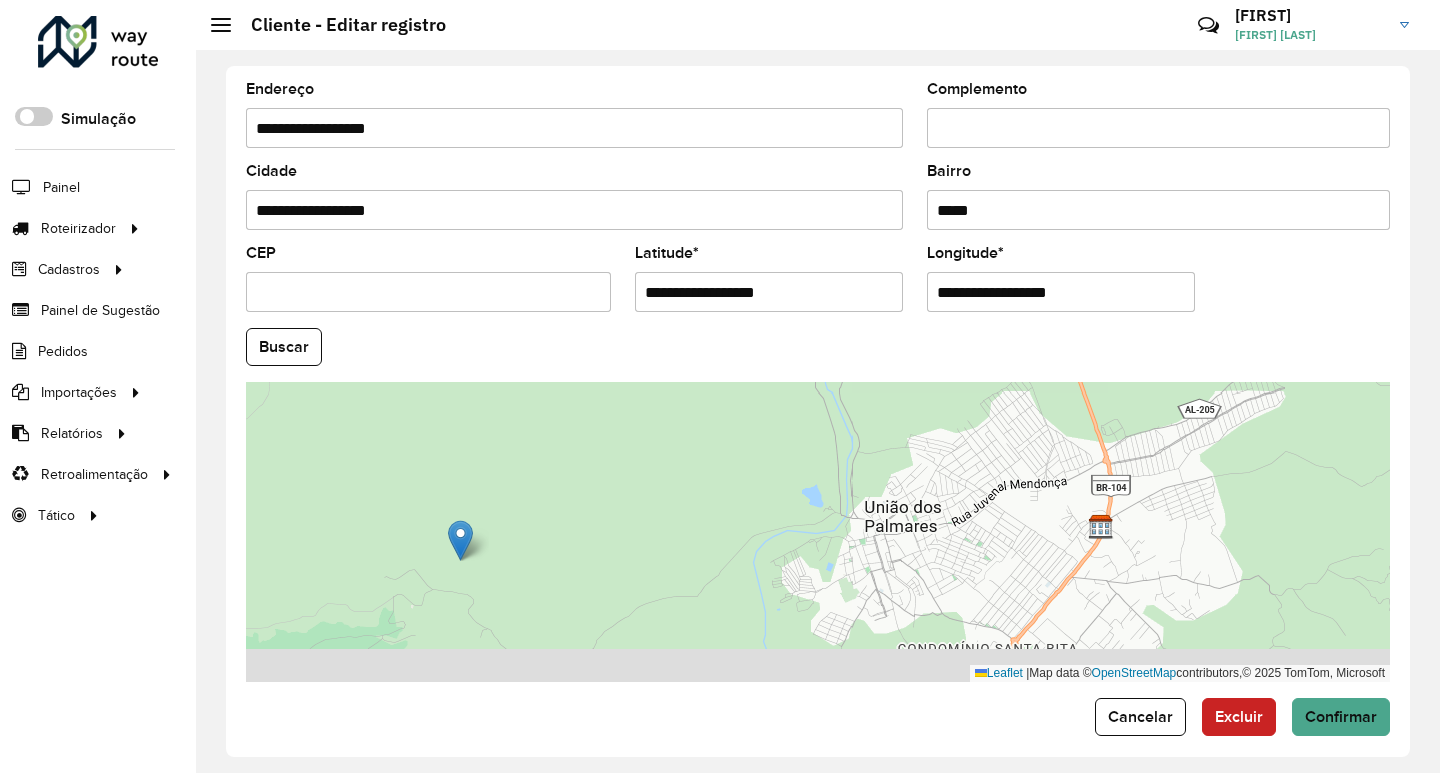 drag, startPoint x: 795, startPoint y: 572, endPoint x: 753, endPoint y: 495, distance: 87.70975 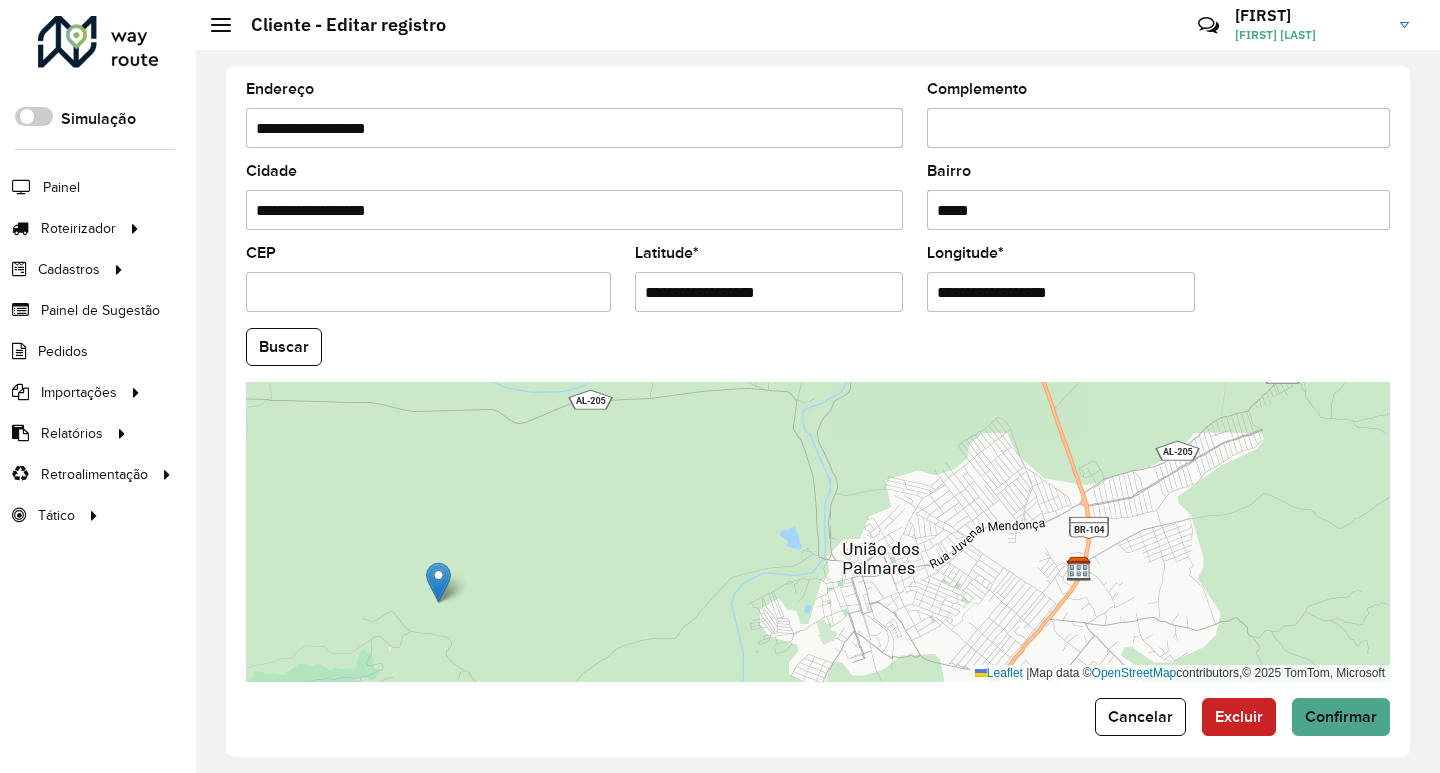drag, startPoint x: 827, startPoint y: 553, endPoint x: 827, endPoint y: 569, distance: 16 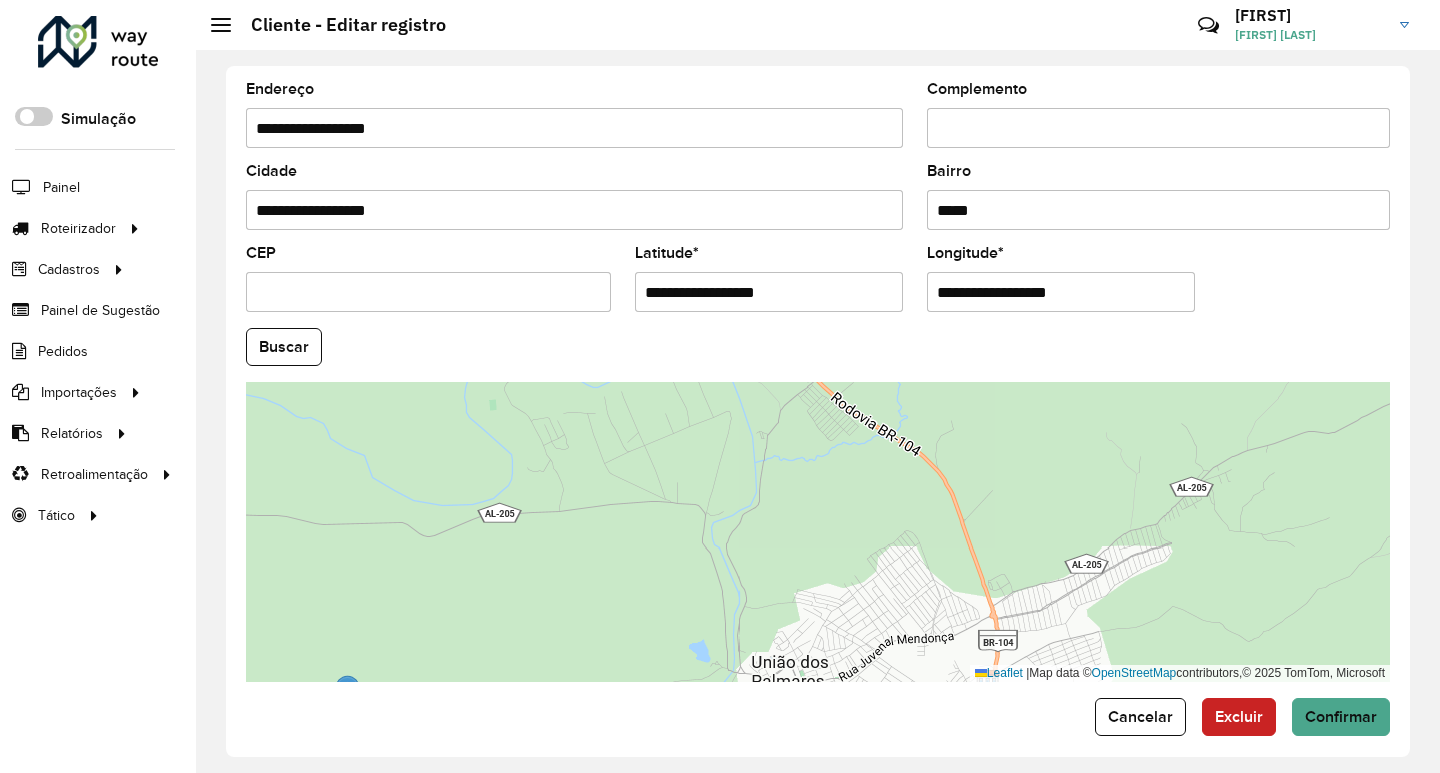 drag, startPoint x: 689, startPoint y: 432, endPoint x: 599, endPoint y: 542, distance: 142.12671 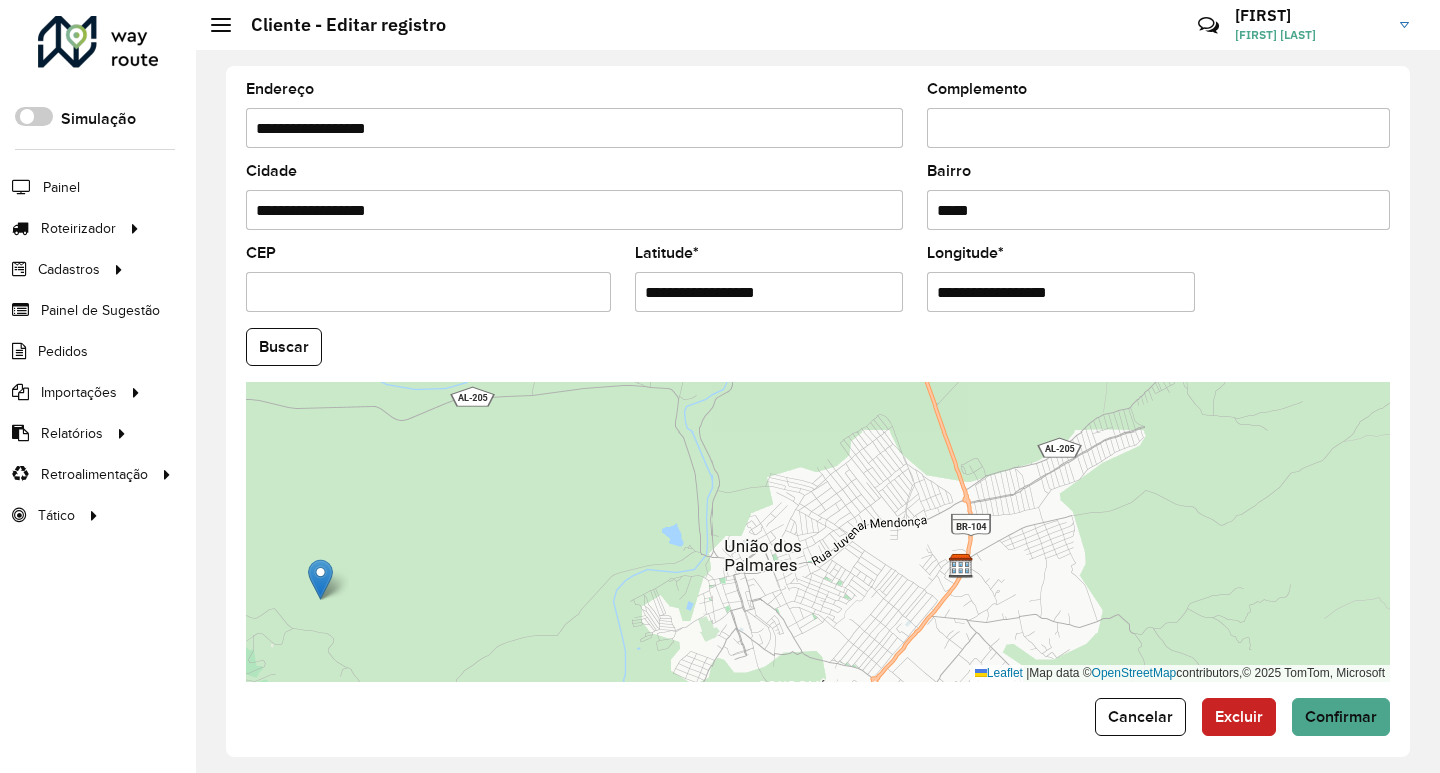drag, startPoint x: 811, startPoint y: 599, endPoint x: 787, endPoint y: 462, distance: 139.0863 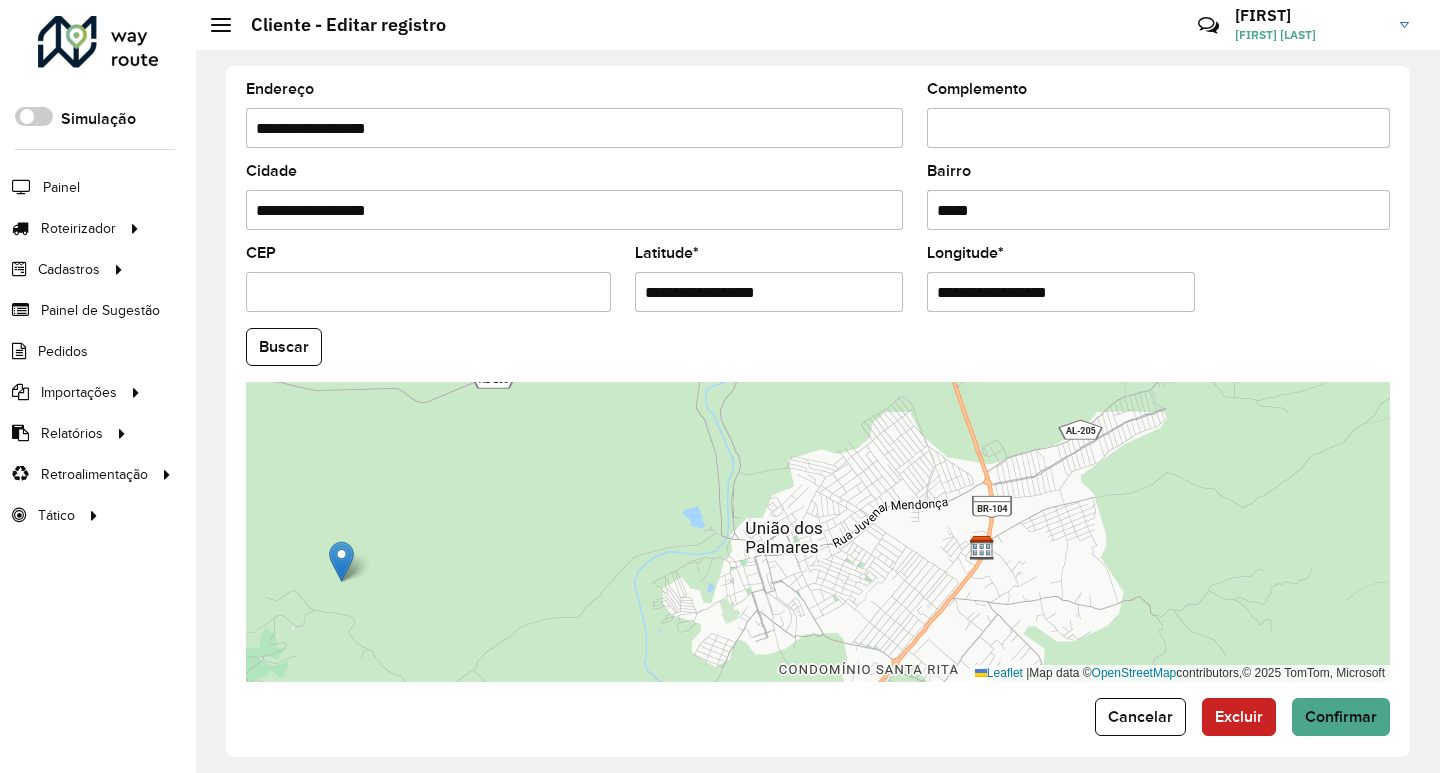 drag, startPoint x: 719, startPoint y: 554, endPoint x: 743, endPoint y: 565, distance: 26.400757 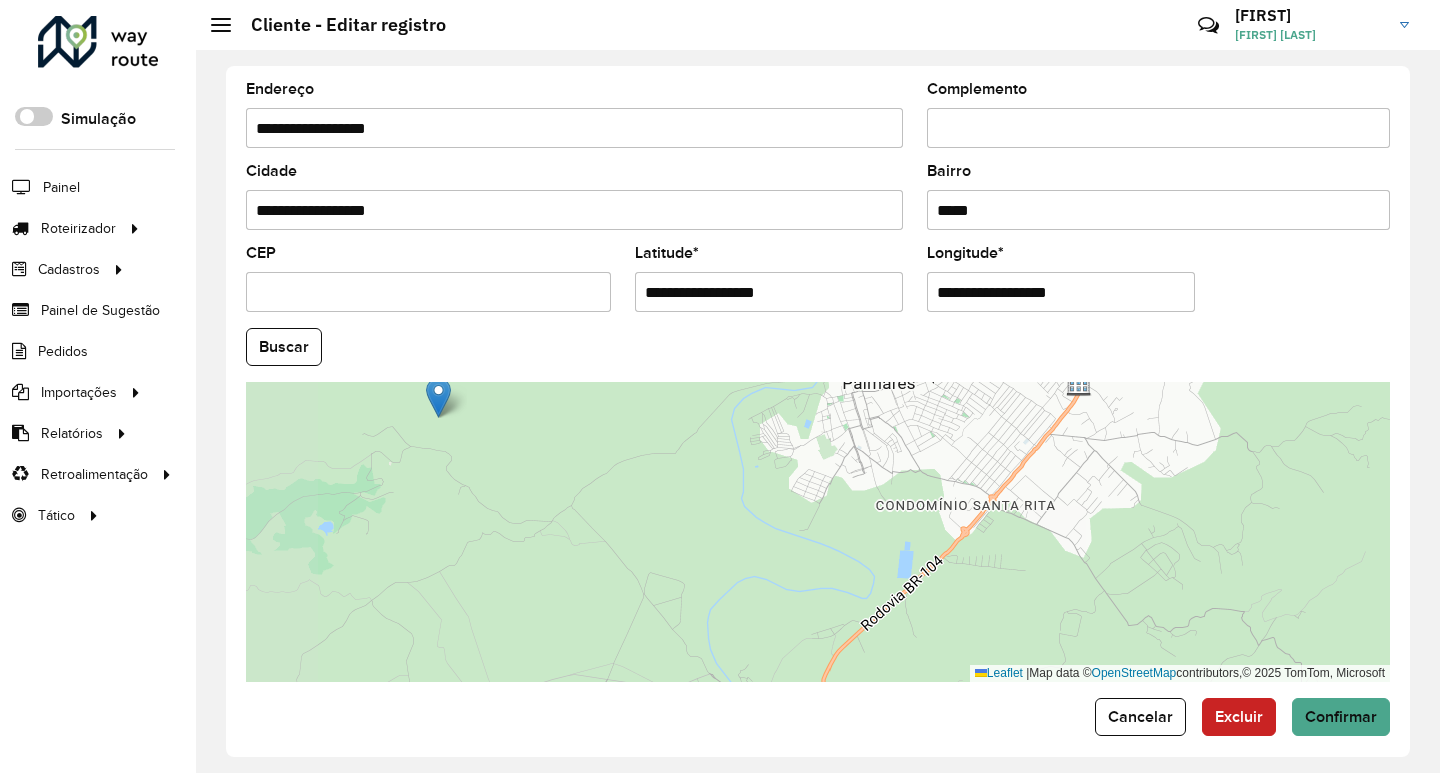 drag, startPoint x: 673, startPoint y: 605, endPoint x: 769, endPoint y: 440, distance: 190.89526 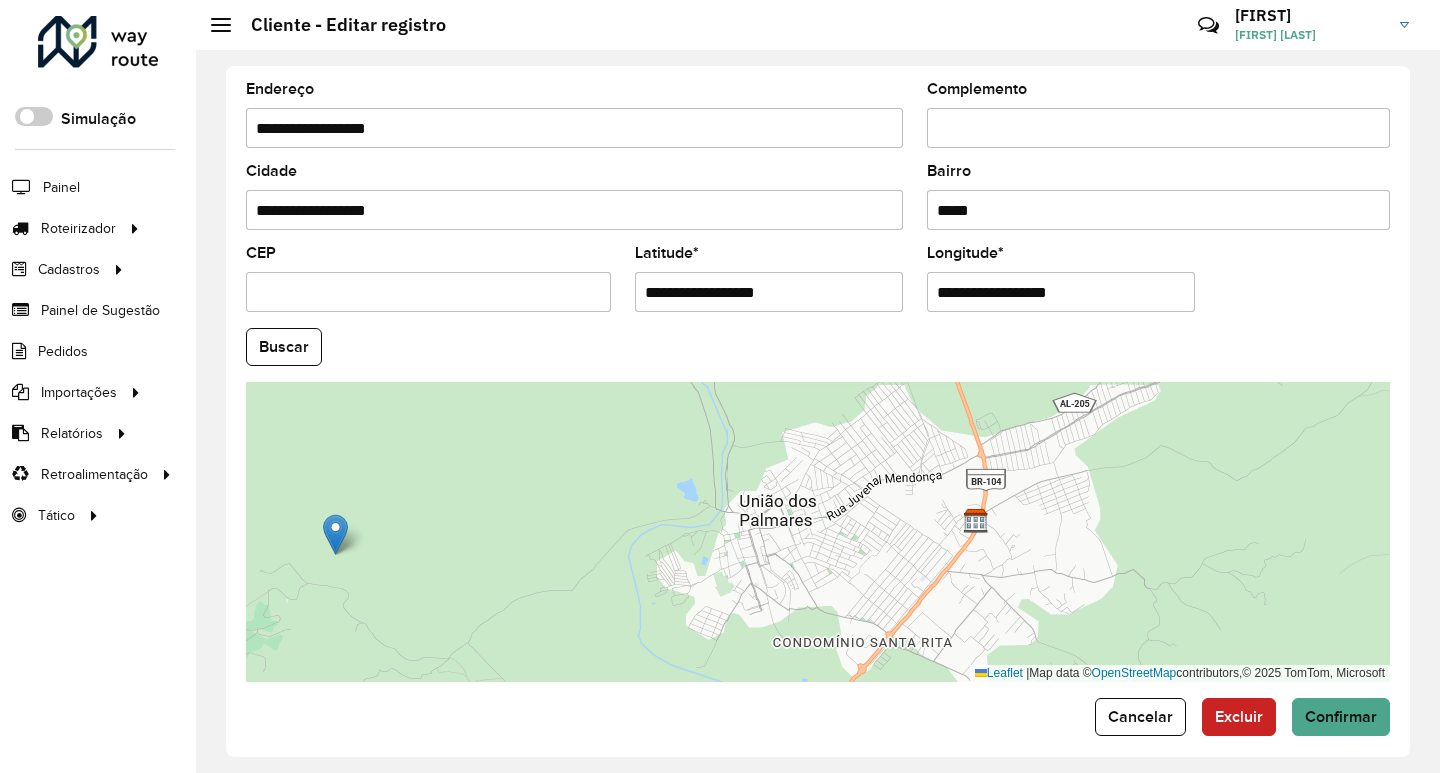 drag, startPoint x: 769, startPoint y: 443, endPoint x: 656, endPoint y: 591, distance: 186.20688 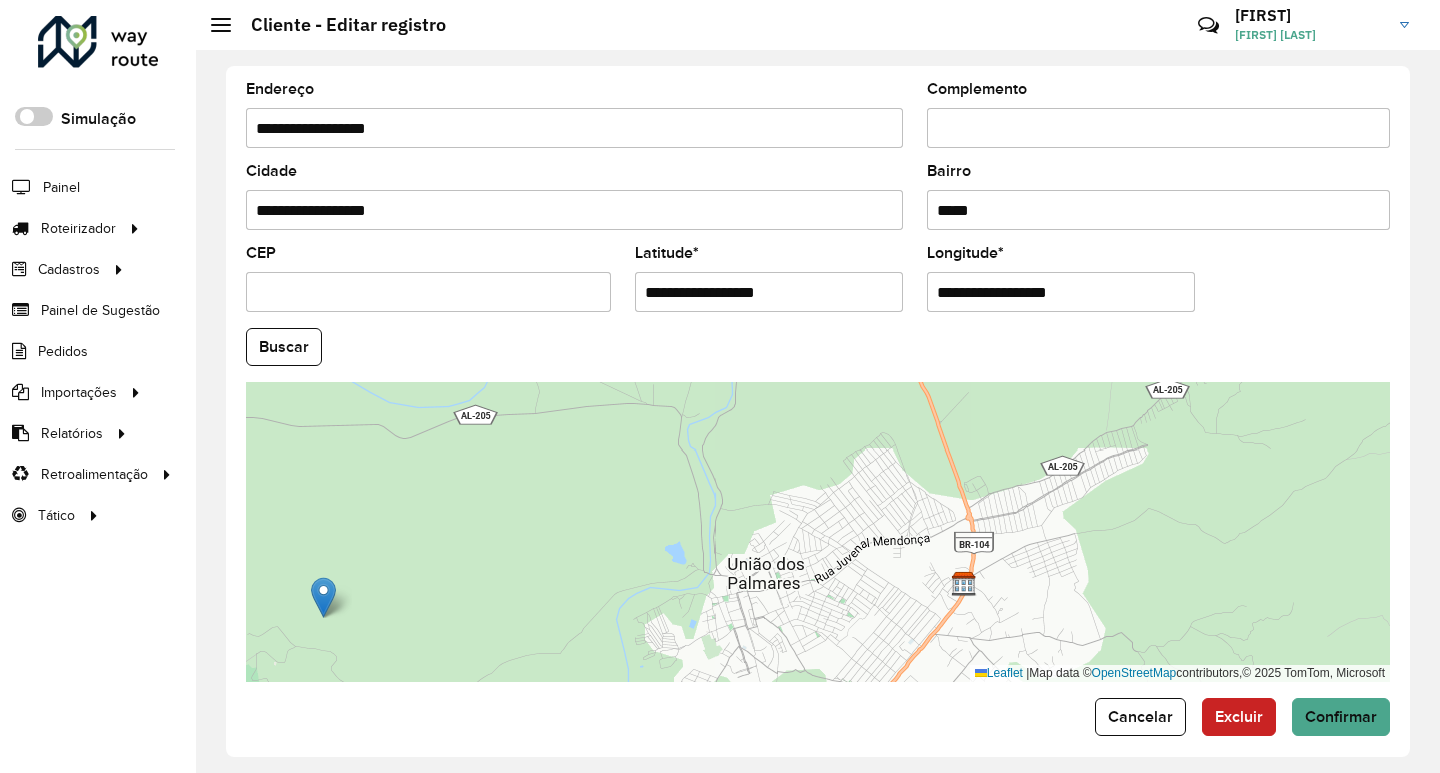 drag, startPoint x: 715, startPoint y: 544, endPoint x: 709, endPoint y: 568, distance: 24.738634 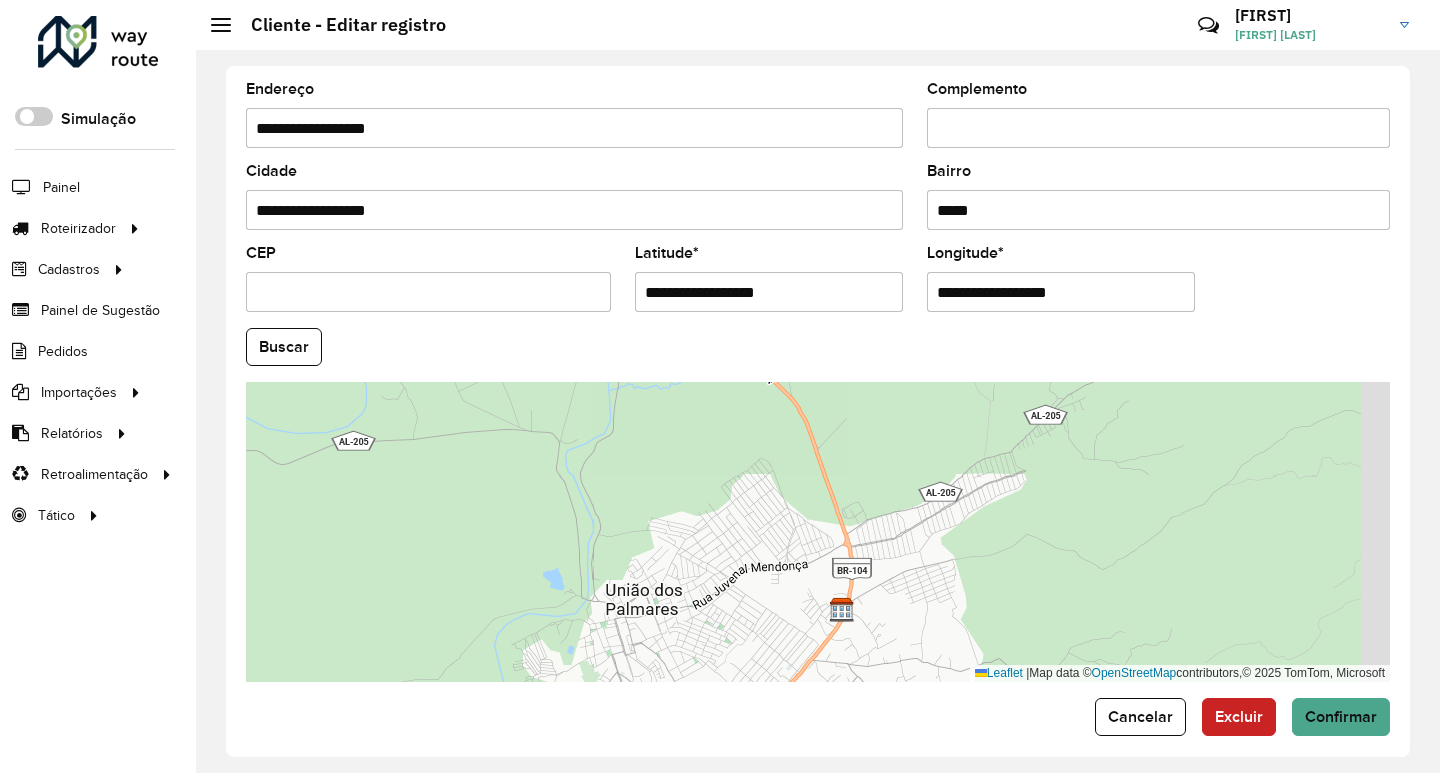 drag, startPoint x: 703, startPoint y: 630, endPoint x: 583, endPoint y: 630, distance: 120 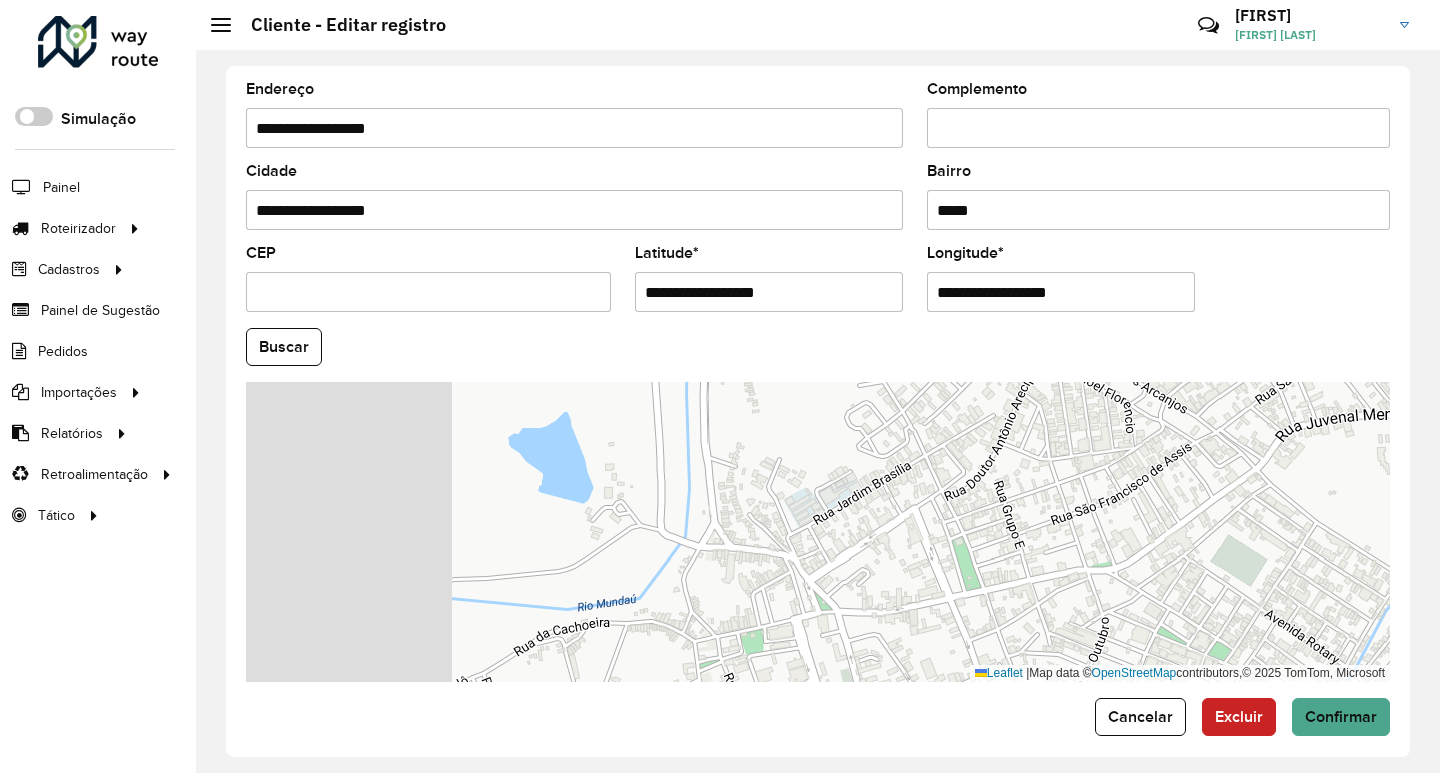 drag, startPoint x: 478, startPoint y: 592, endPoint x: 636, endPoint y: 568, distance: 159.8124 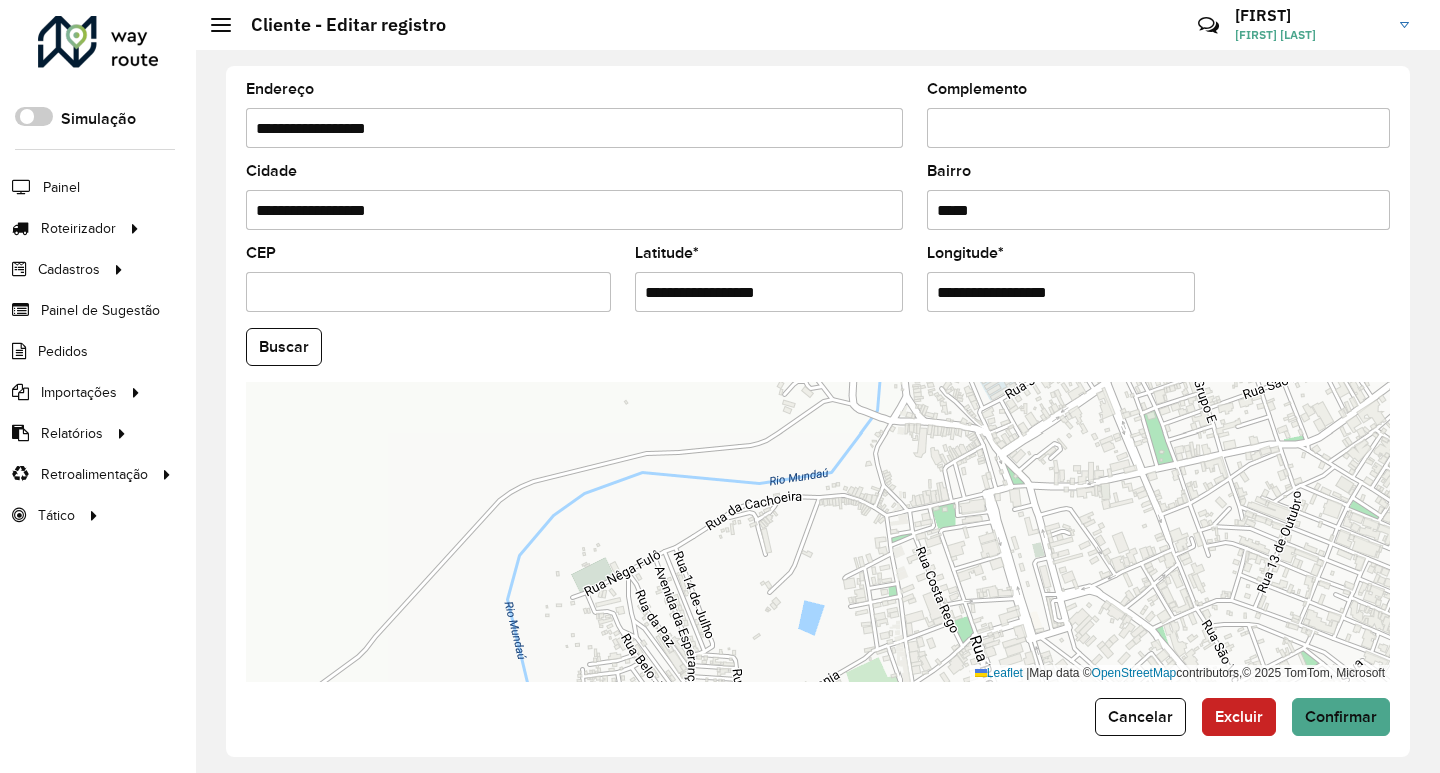 drag, startPoint x: 426, startPoint y: 600, endPoint x: 515, endPoint y: 453, distance: 171.84296 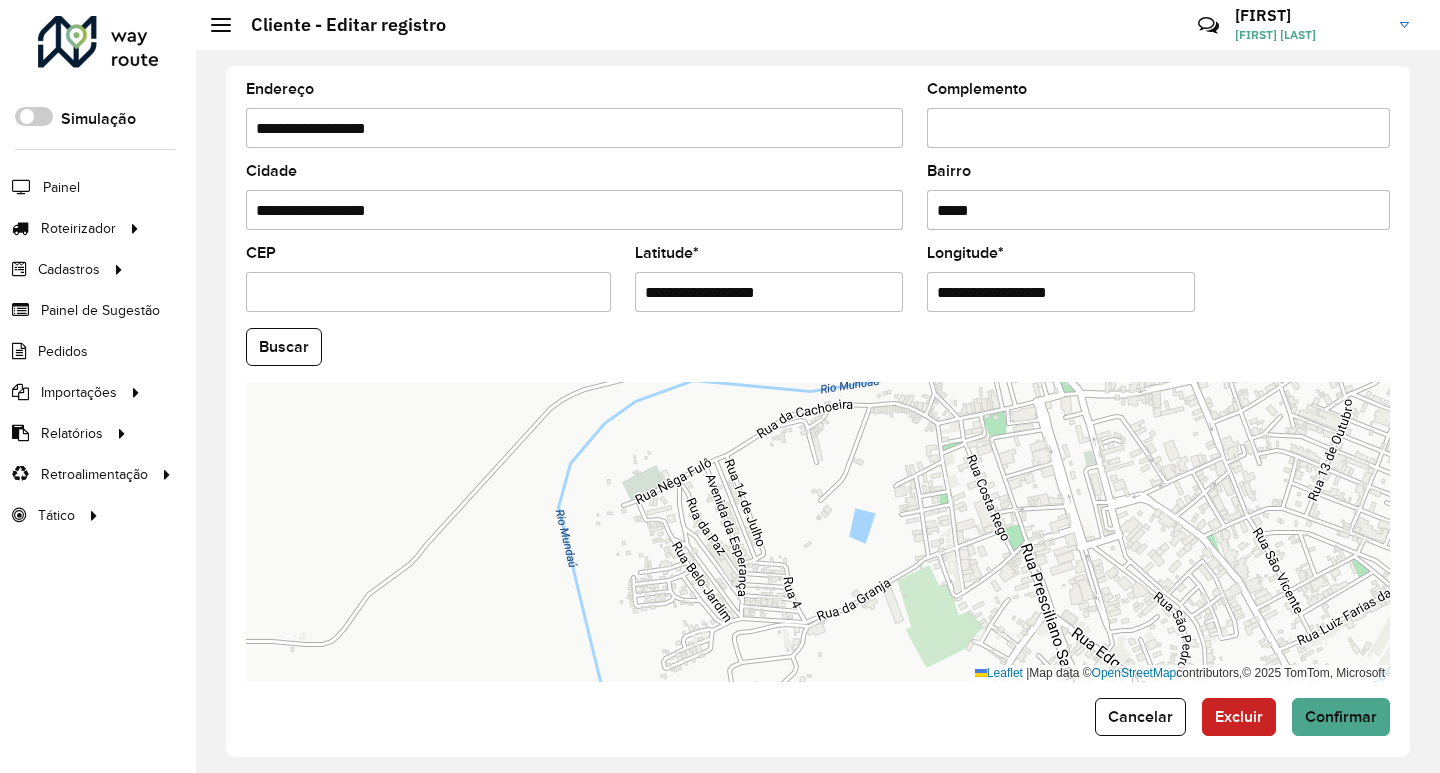 drag, startPoint x: 480, startPoint y: 590, endPoint x: 645, endPoint y: 439, distance: 223.66493 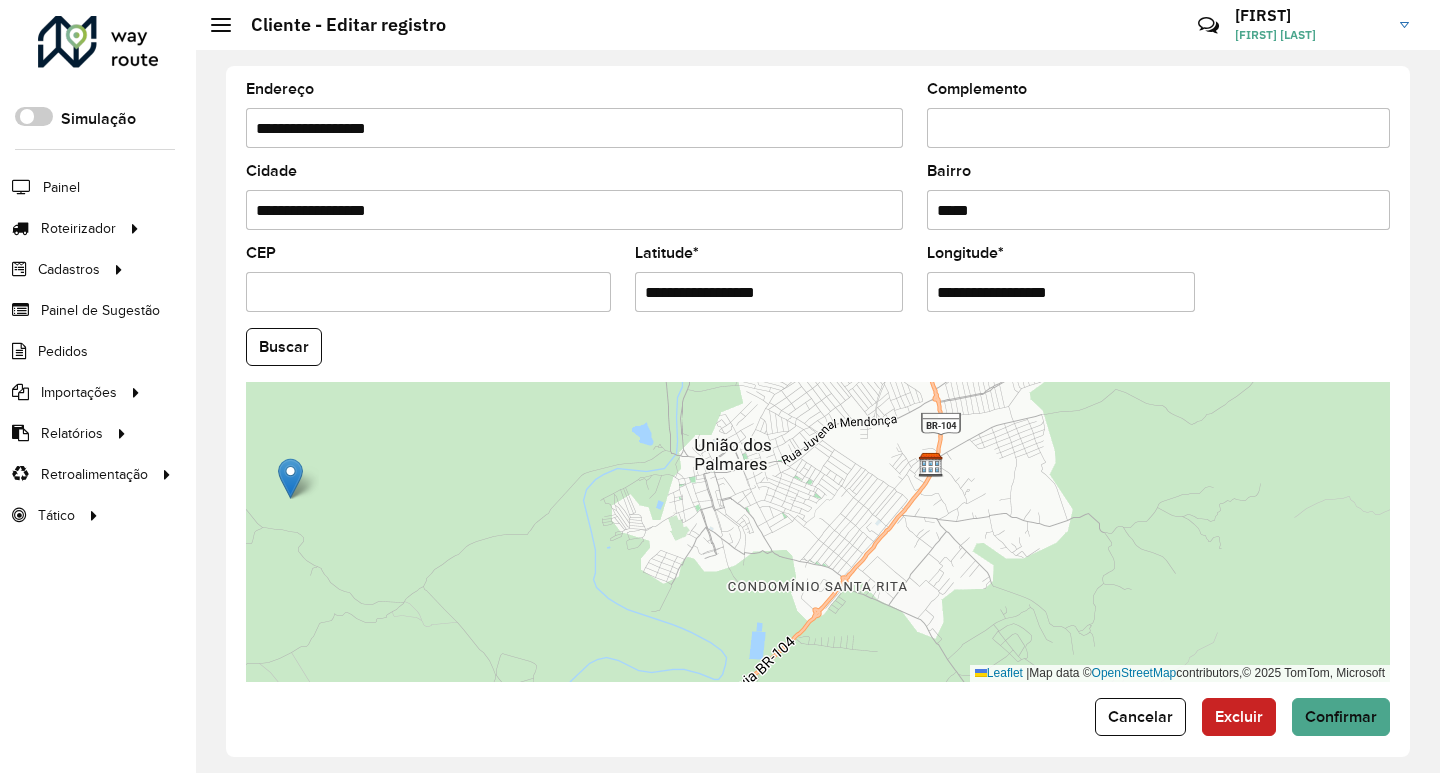 drag, startPoint x: 405, startPoint y: 586, endPoint x: 456, endPoint y: 582, distance: 51.156624 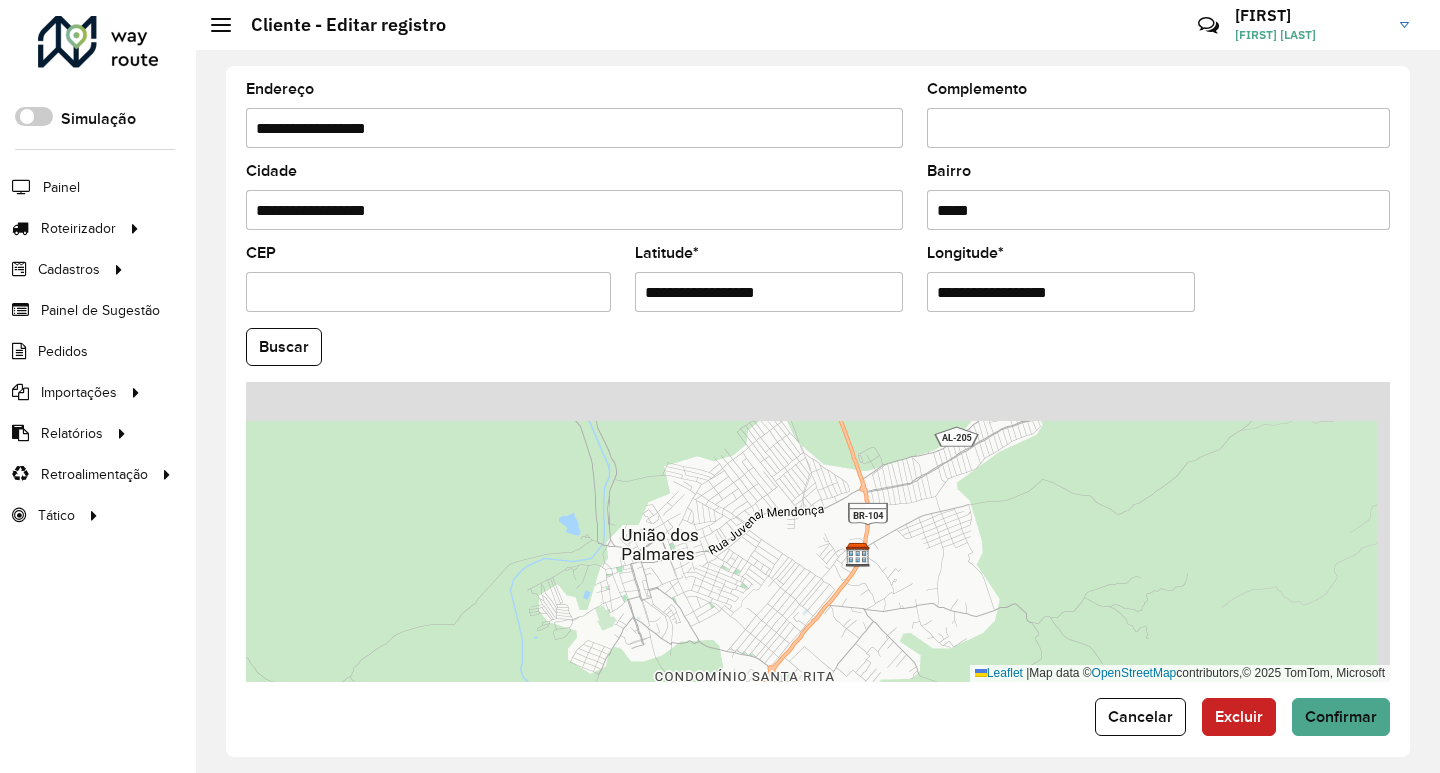drag, startPoint x: 547, startPoint y: 507, endPoint x: 482, endPoint y: 604, distance: 116.76472 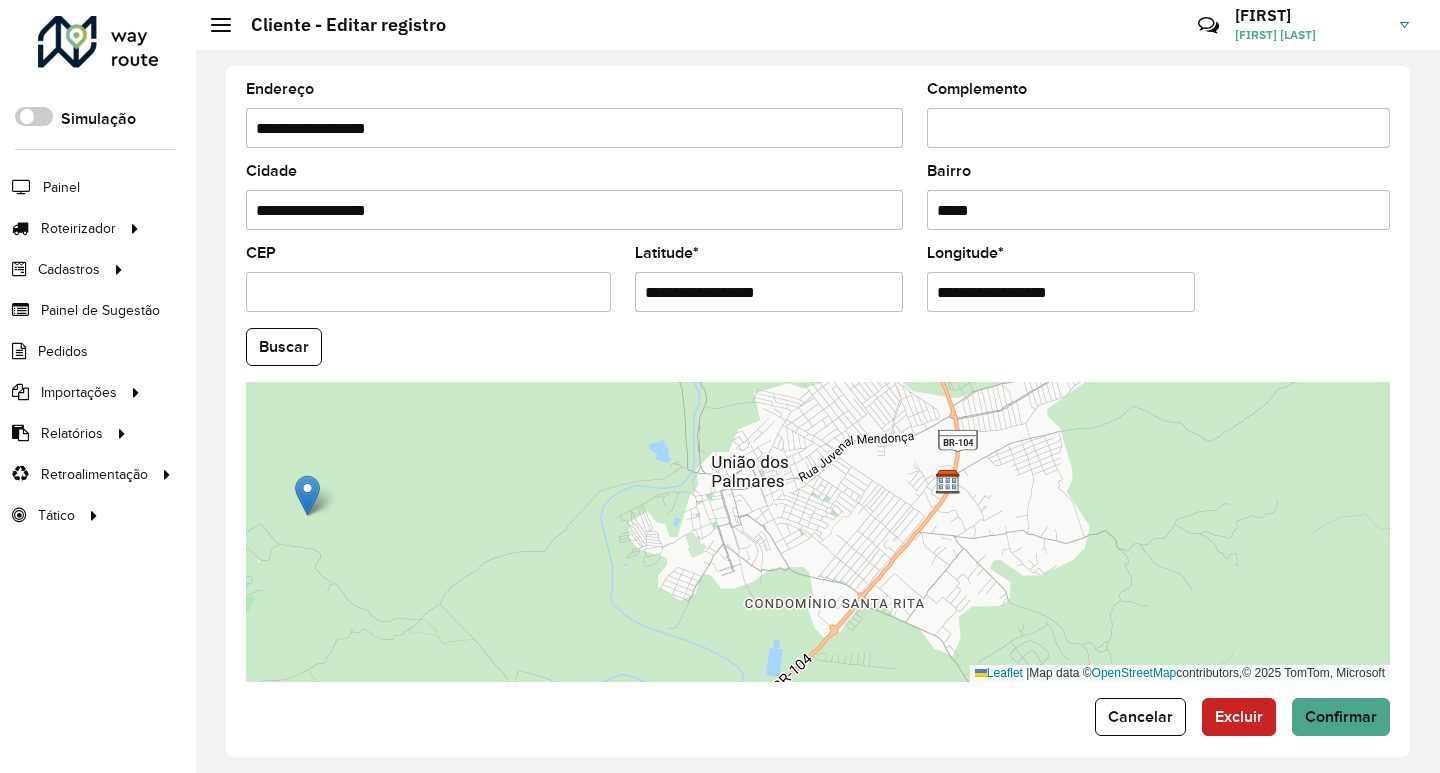 drag, startPoint x: 412, startPoint y: 511, endPoint x: 499, endPoint y: 424, distance: 123.03658 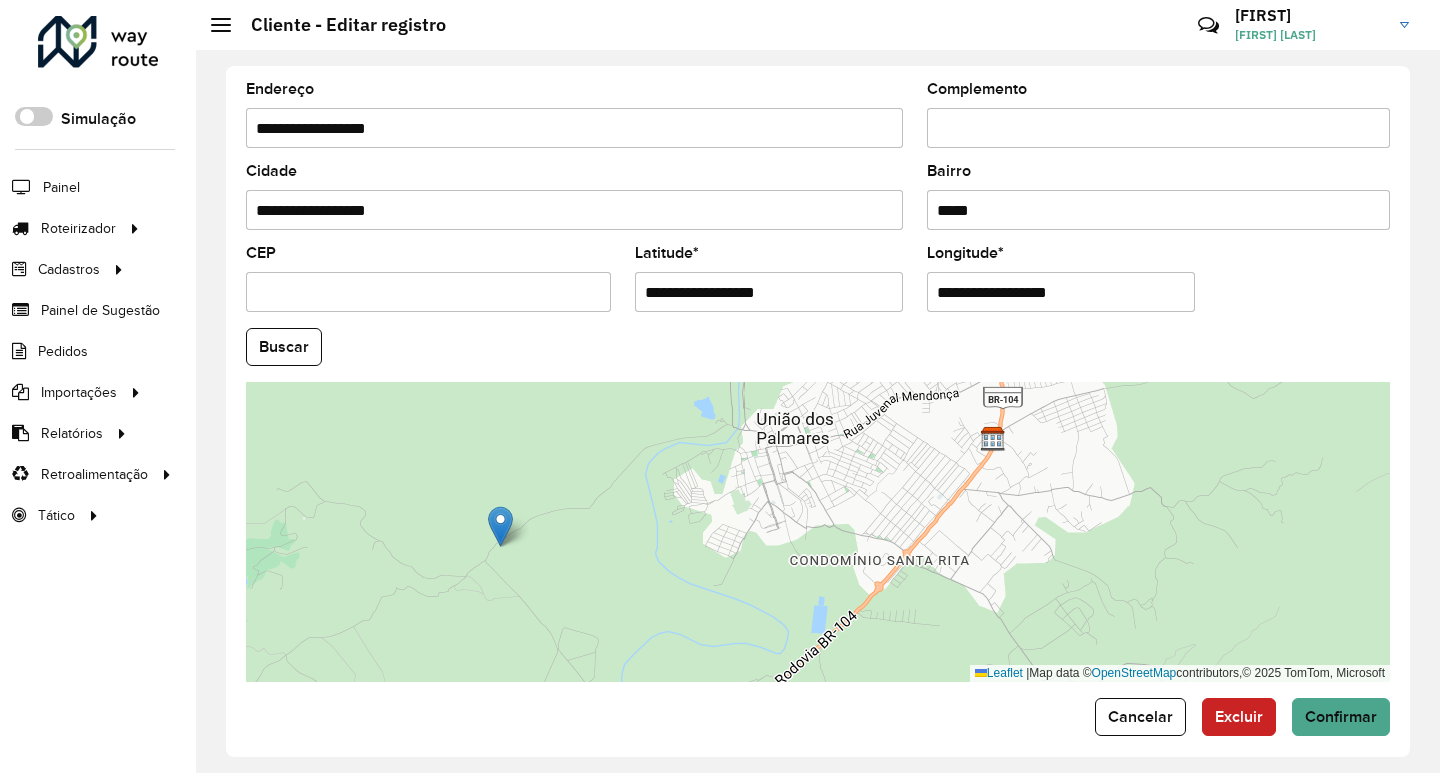 drag, startPoint x: 358, startPoint y: 459, endPoint x: 506, endPoint y: 533, distance: 165.46902 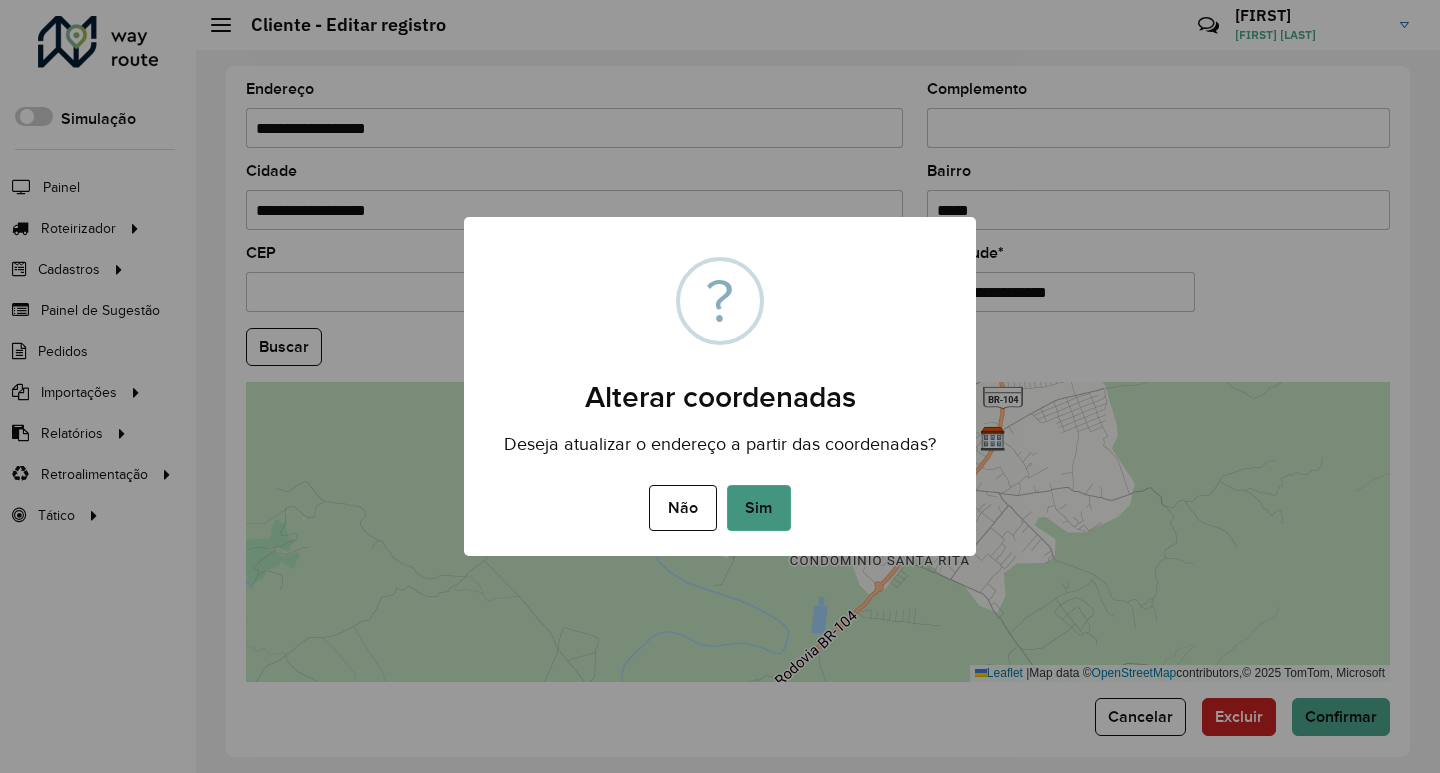 click on "Sim" at bounding box center [759, 508] 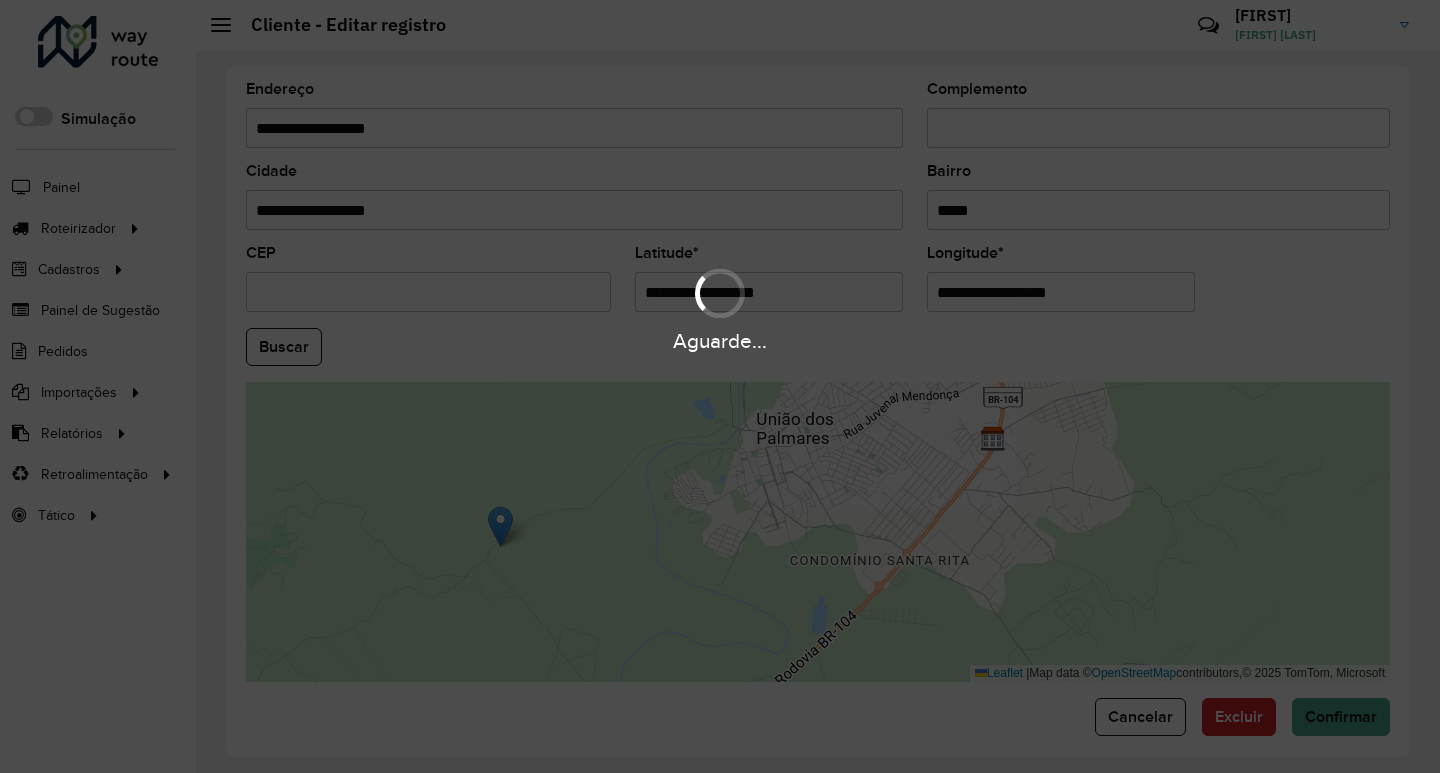 type on "**********" 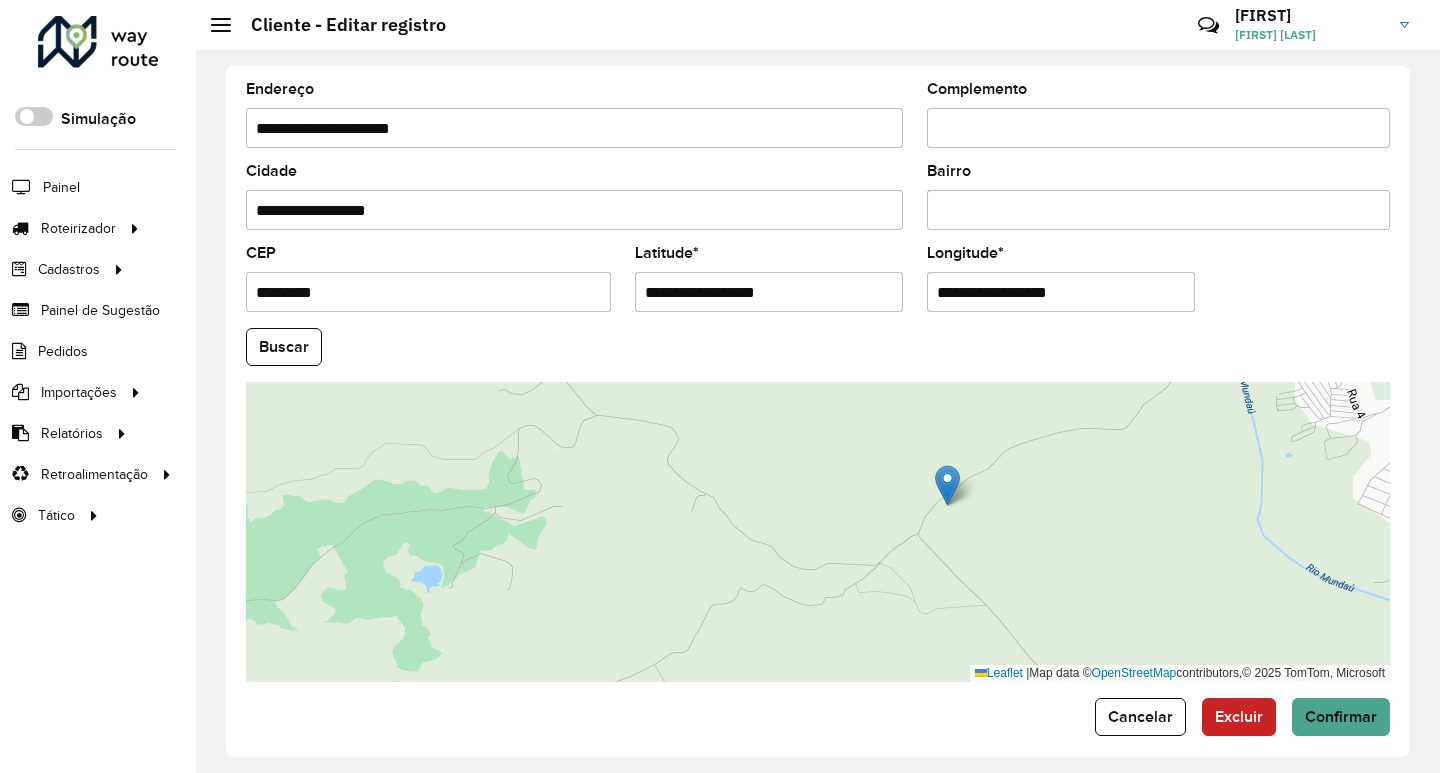 drag, startPoint x: 814, startPoint y: 583, endPoint x: 946, endPoint y: 557, distance: 134.53624 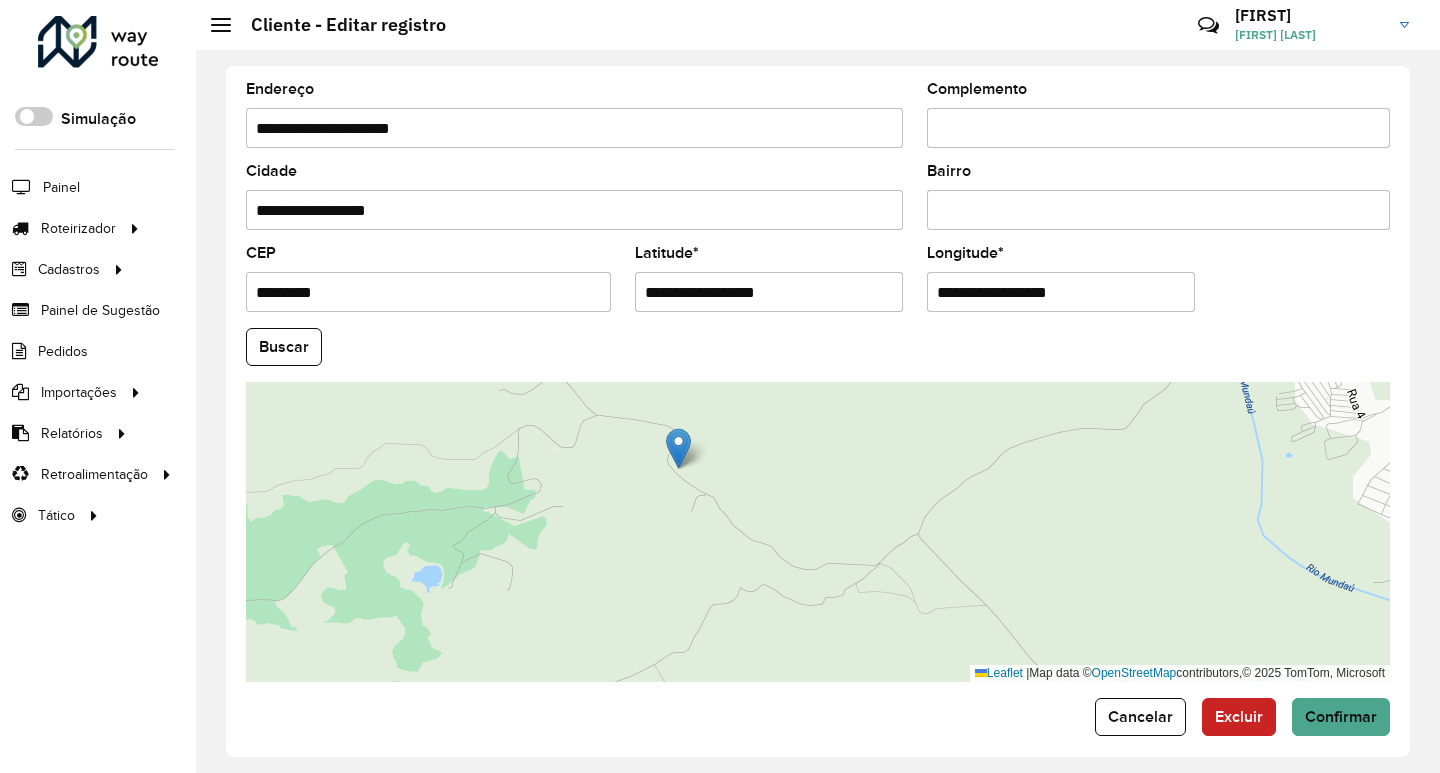 drag, startPoint x: 944, startPoint y: 487, endPoint x: 672, endPoint y: 445, distance: 275.22354 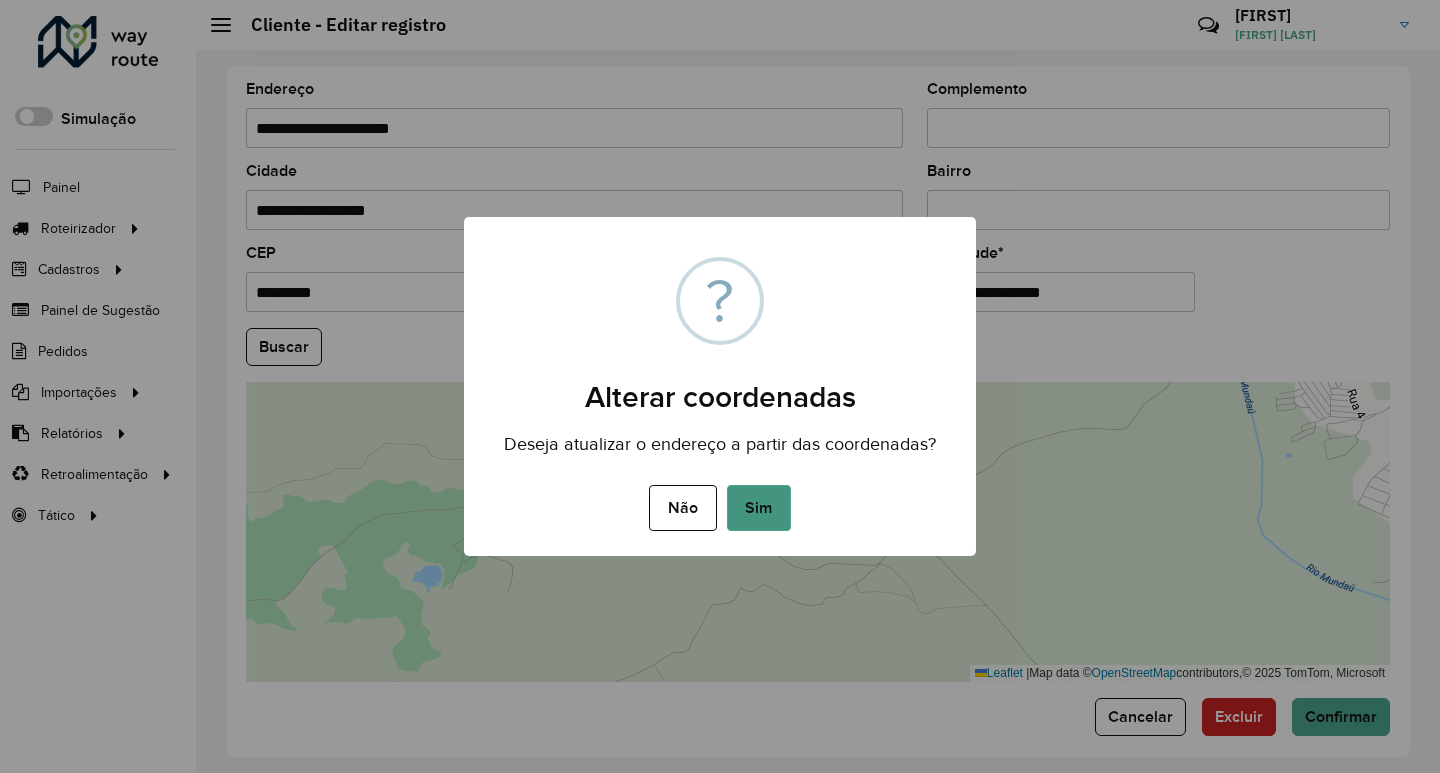 click on "Sim" at bounding box center [759, 508] 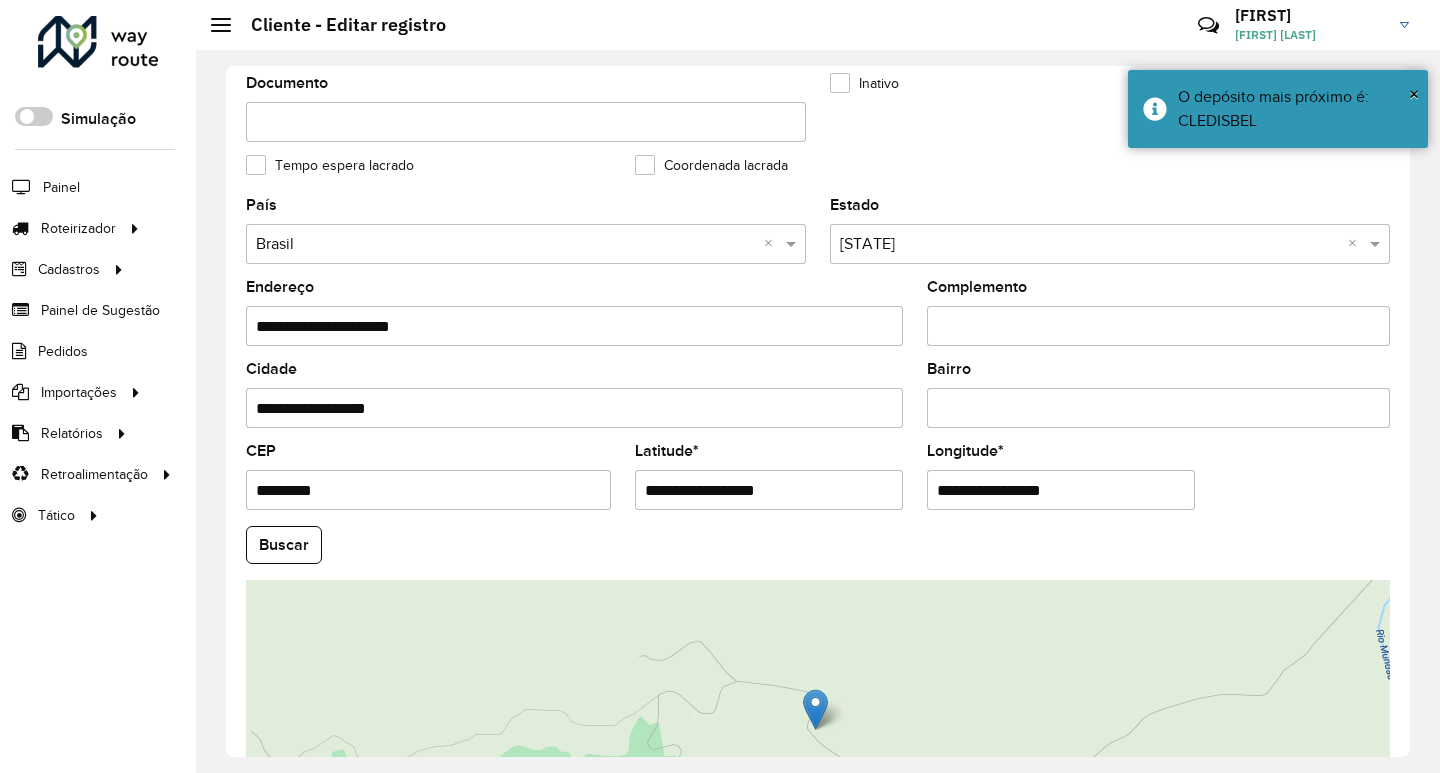 scroll, scrollTop: 500, scrollLeft: 0, axis: vertical 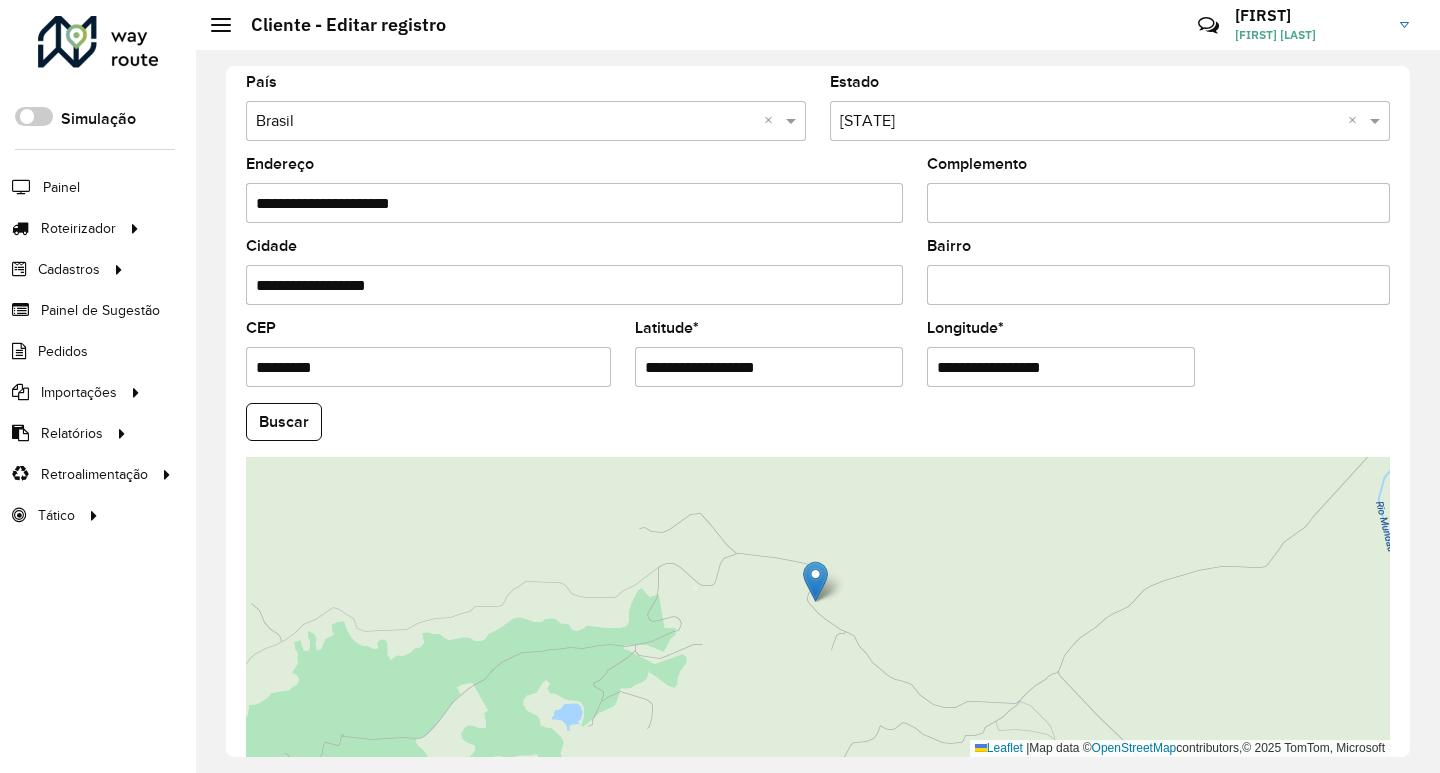 drag, startPoint x: 991, startPoint y: 697, endPoint x: 980, endPoint y: 588, distance: 109.55364 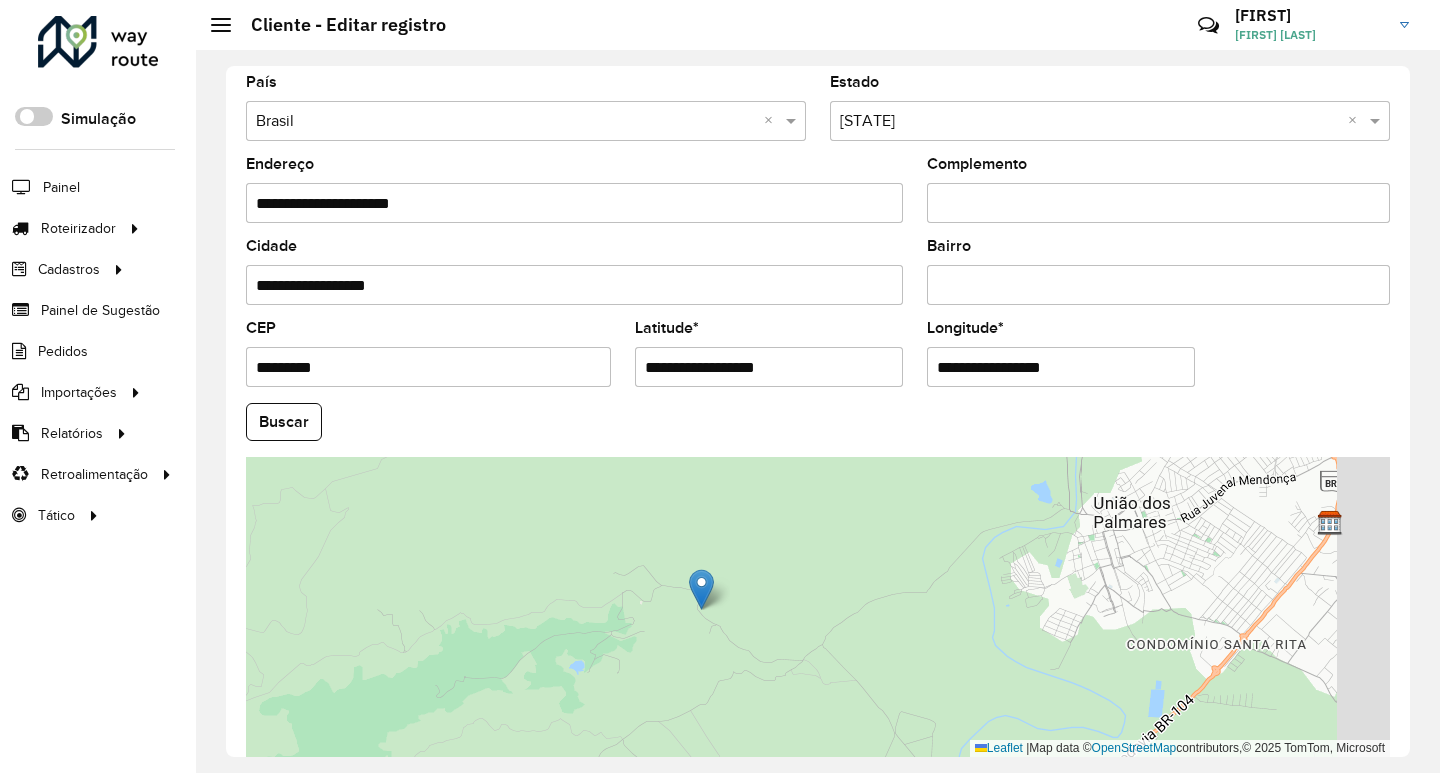 drag, startPoint x: 940, startPoint y: 622, endPoint x: 810, endPoint y: 653, distance: 133.64505 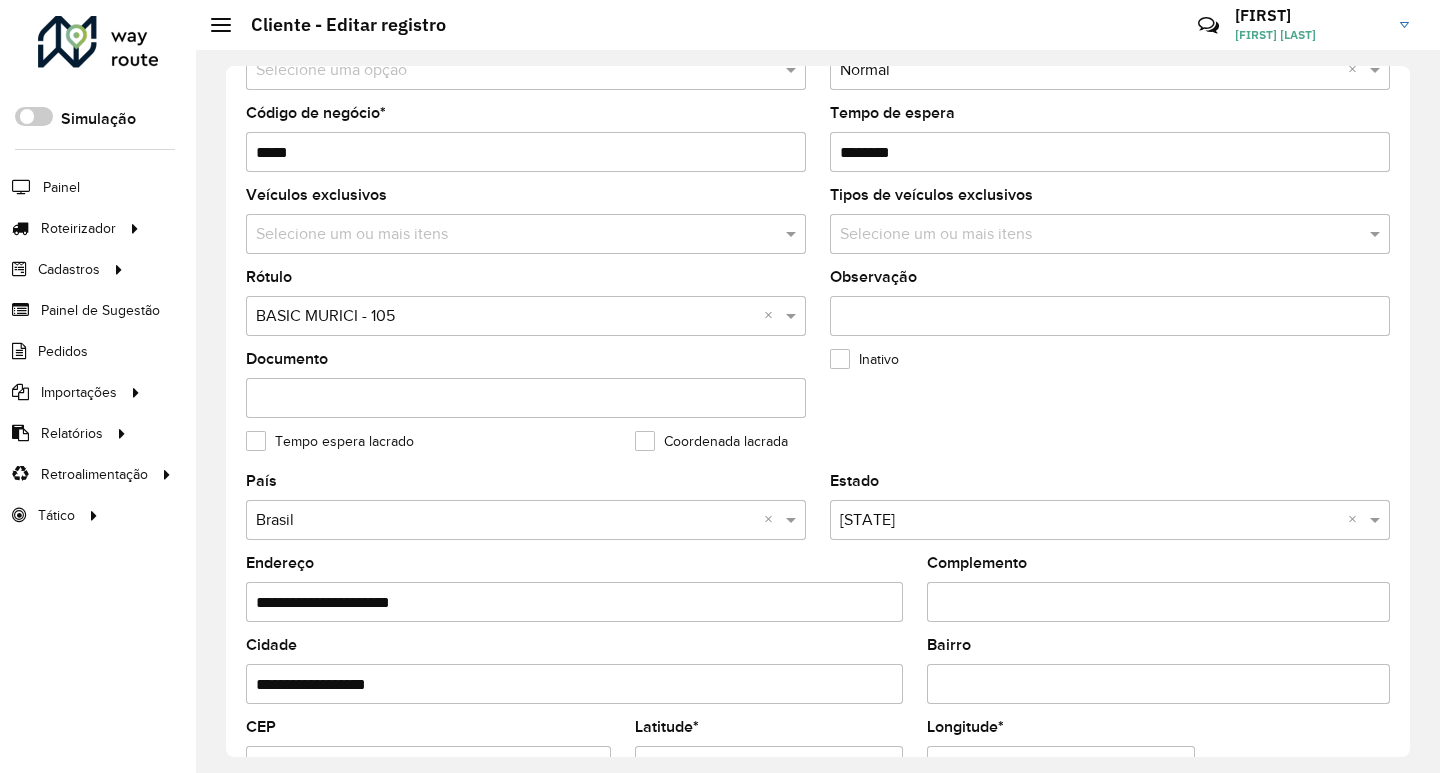 scroll, scrollTop: 215, scrollLeft: 0, axis: vertical 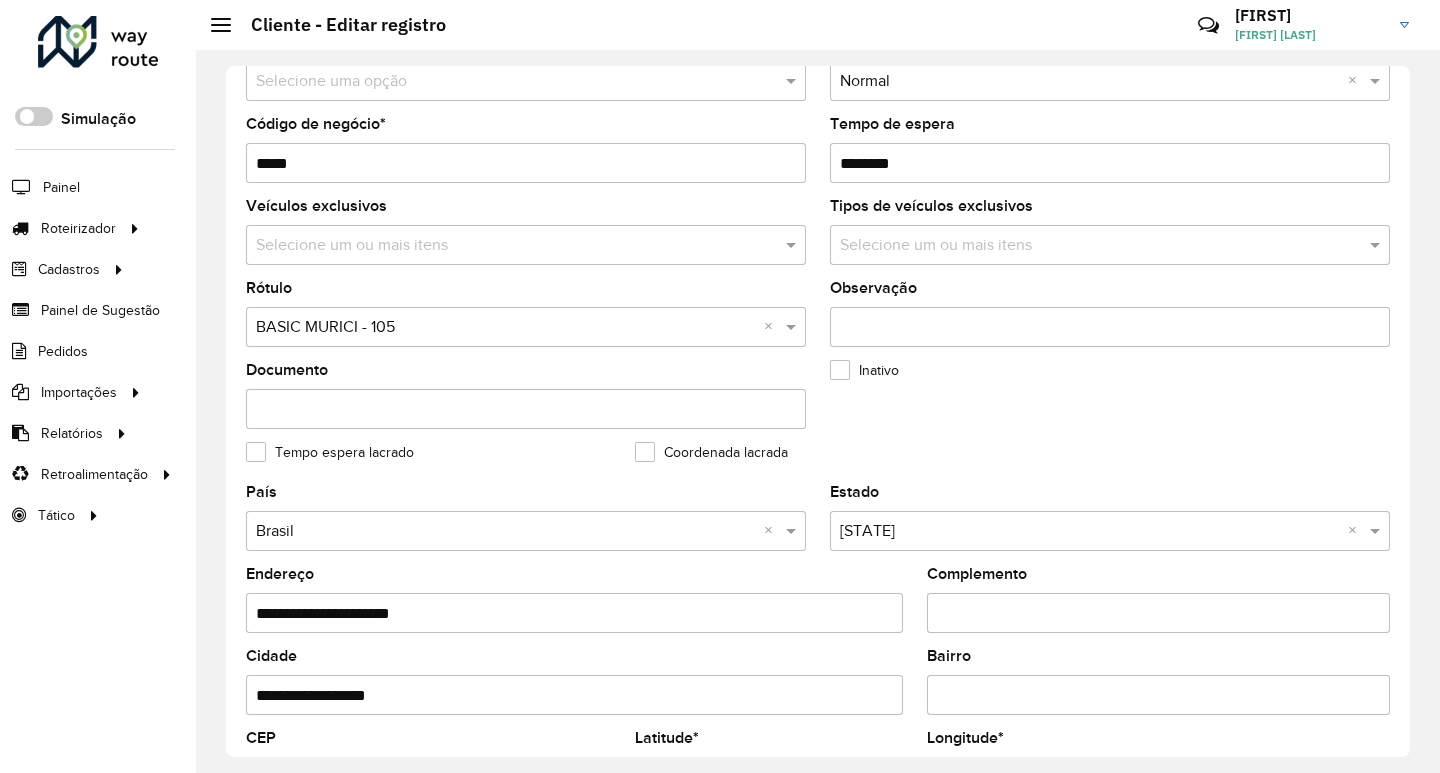 click on "Coordenada lacrada" 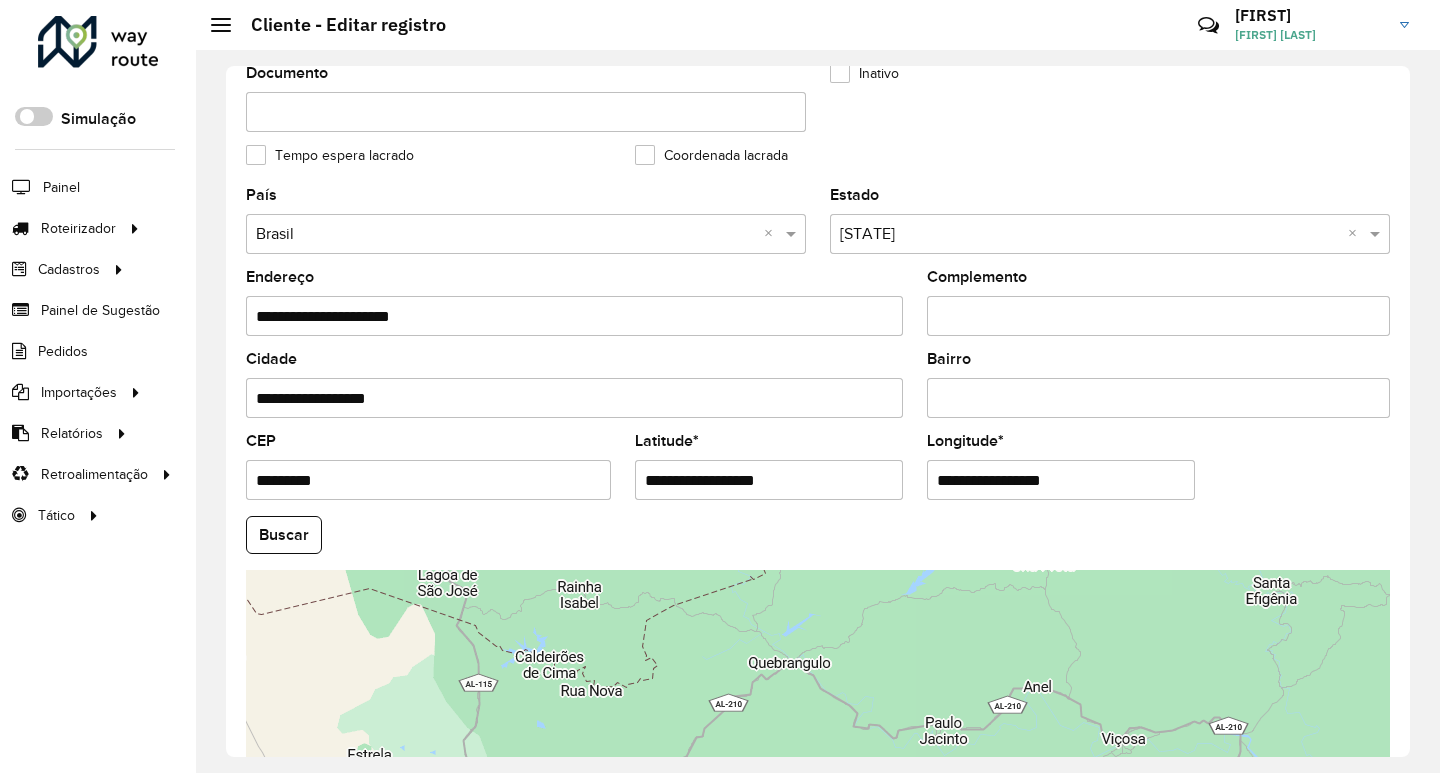 scroll, scrollTop: 715, scrollLeft: 0, axis: vertical 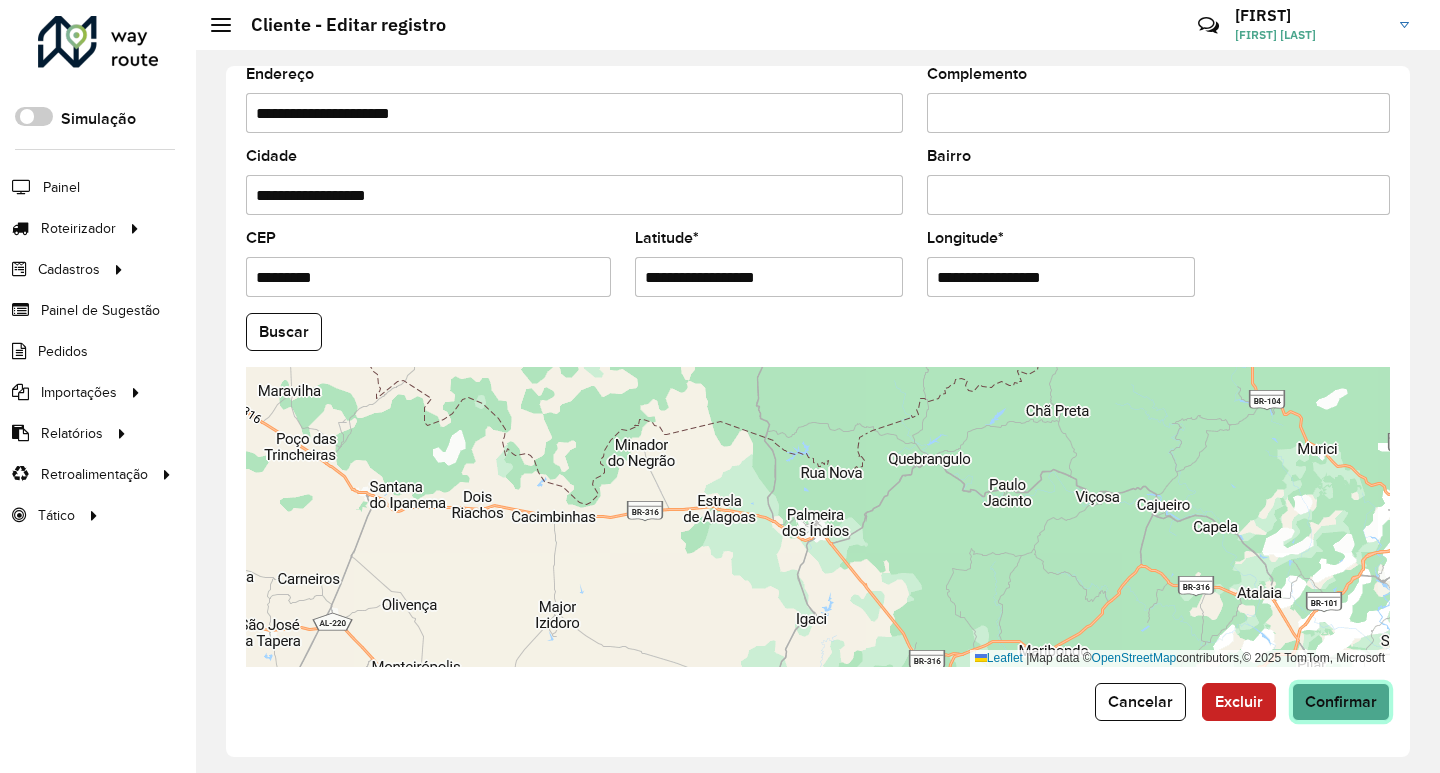 click on "Confirmar" 